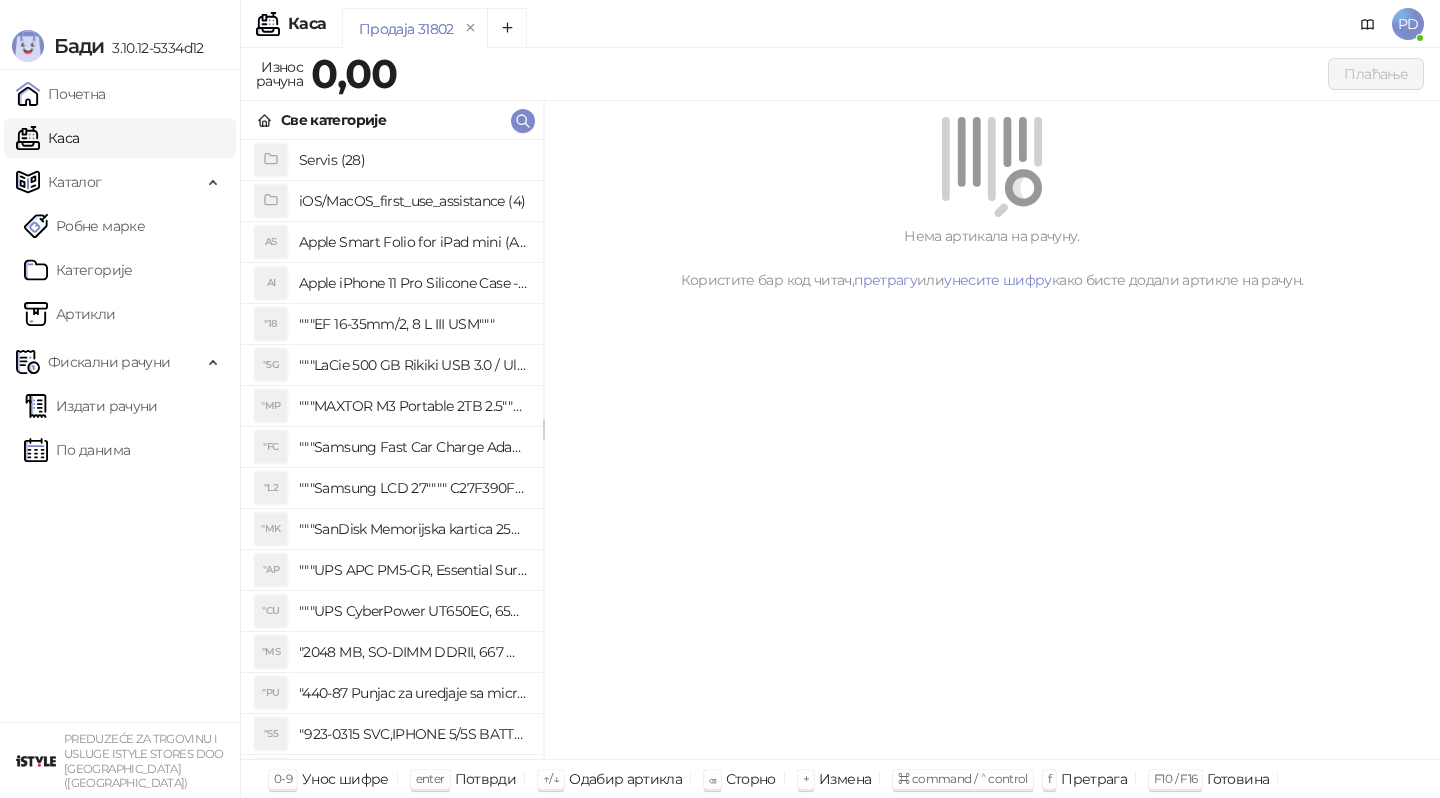 scroll, scrollTop: 0, scrollLeft: 0, axis: both 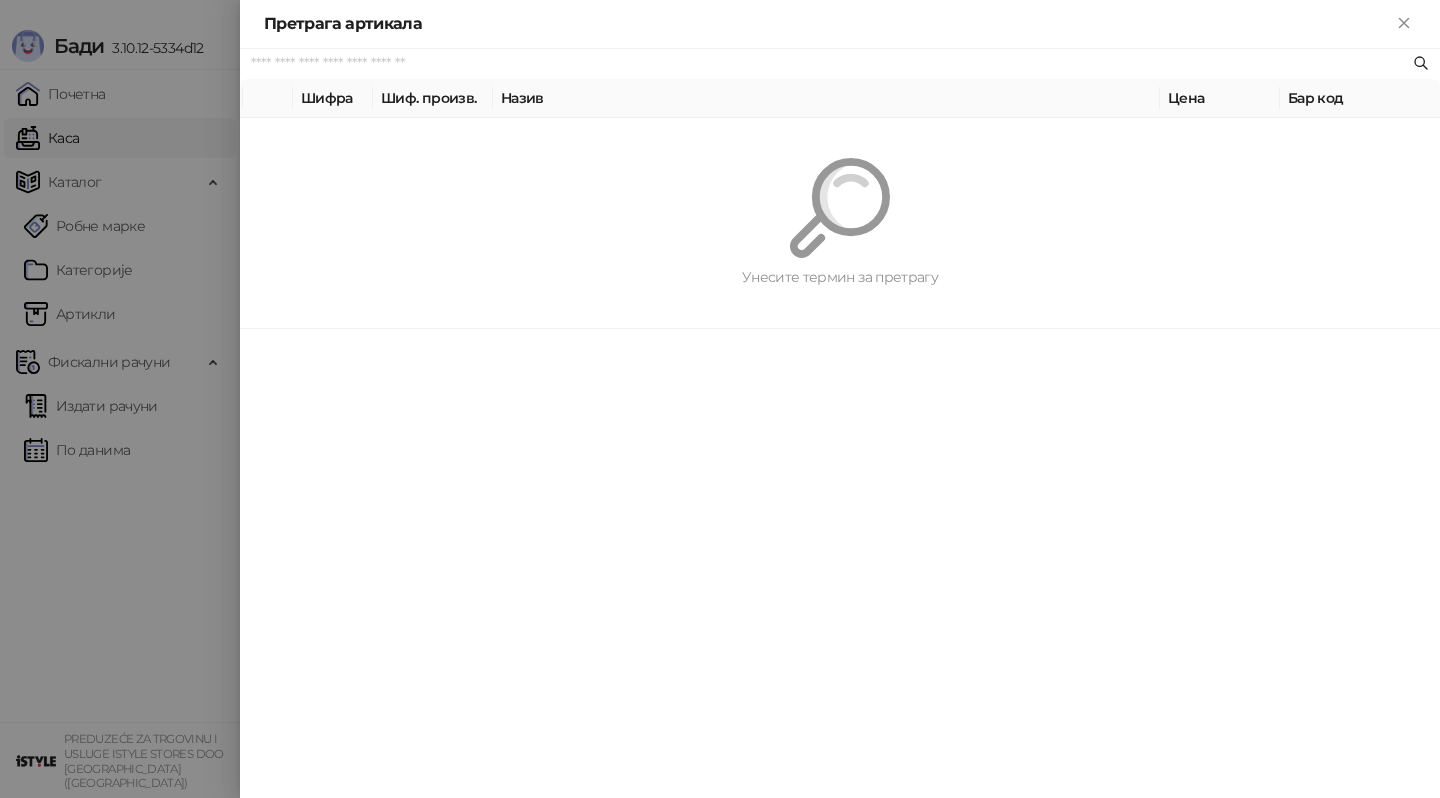 paste on "**********" 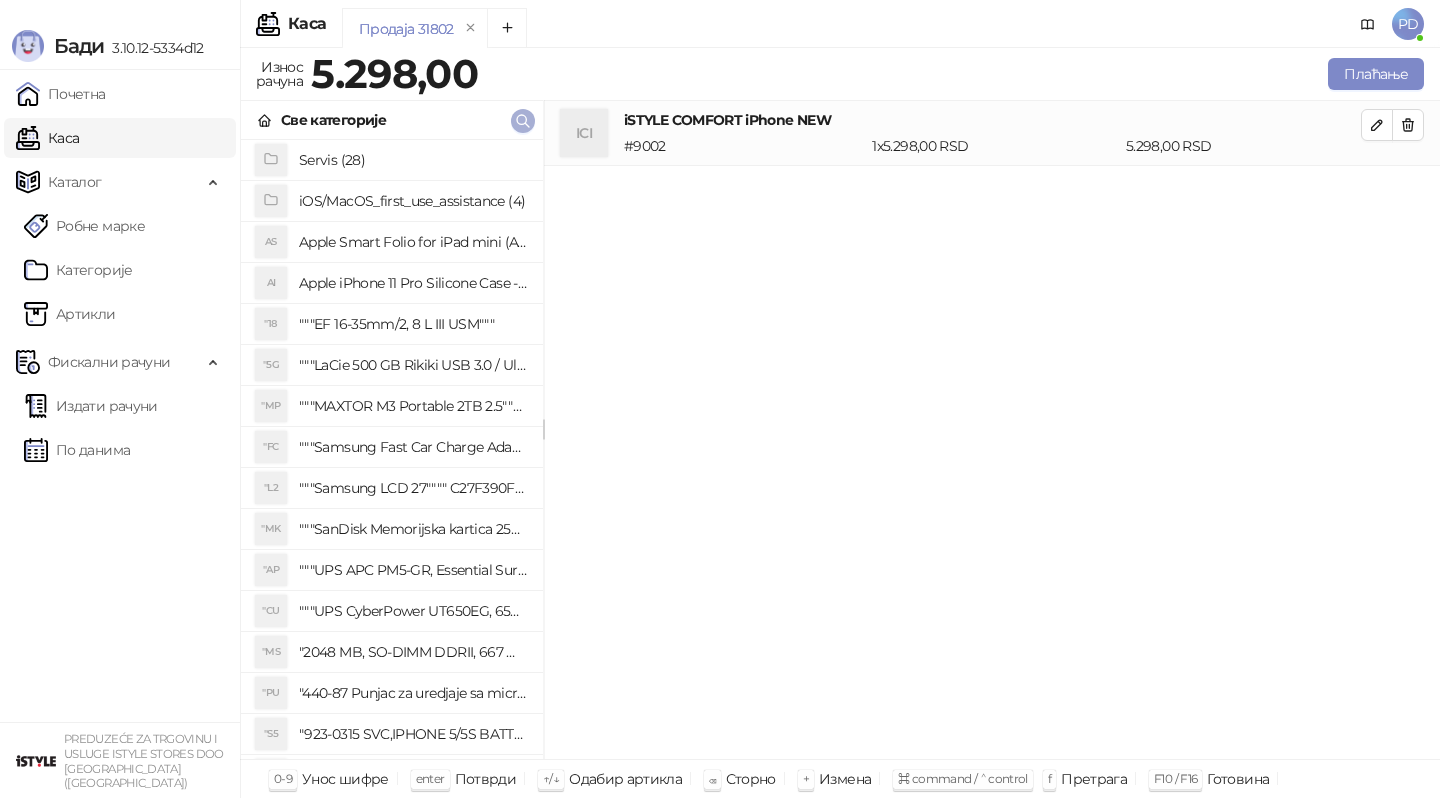 click 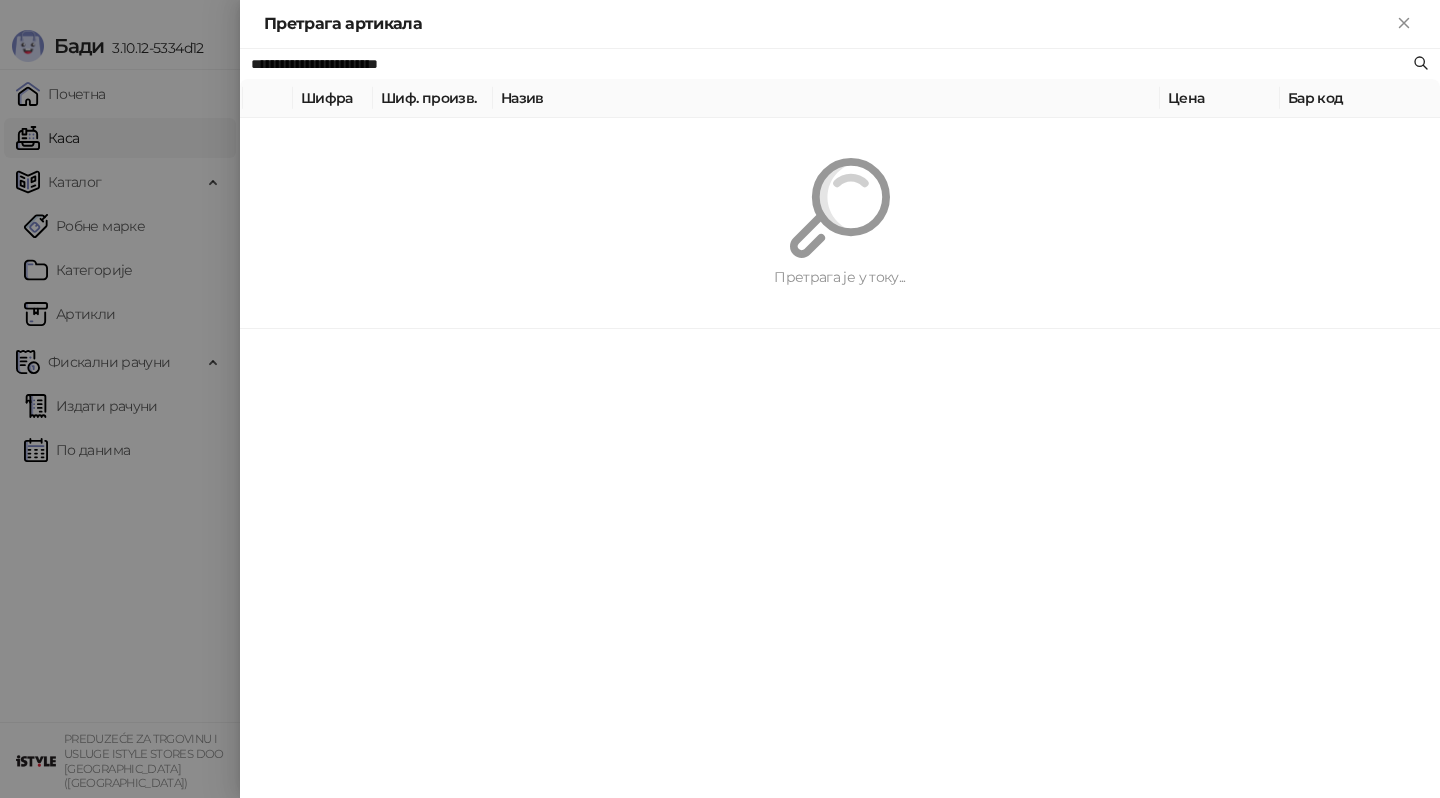 paste 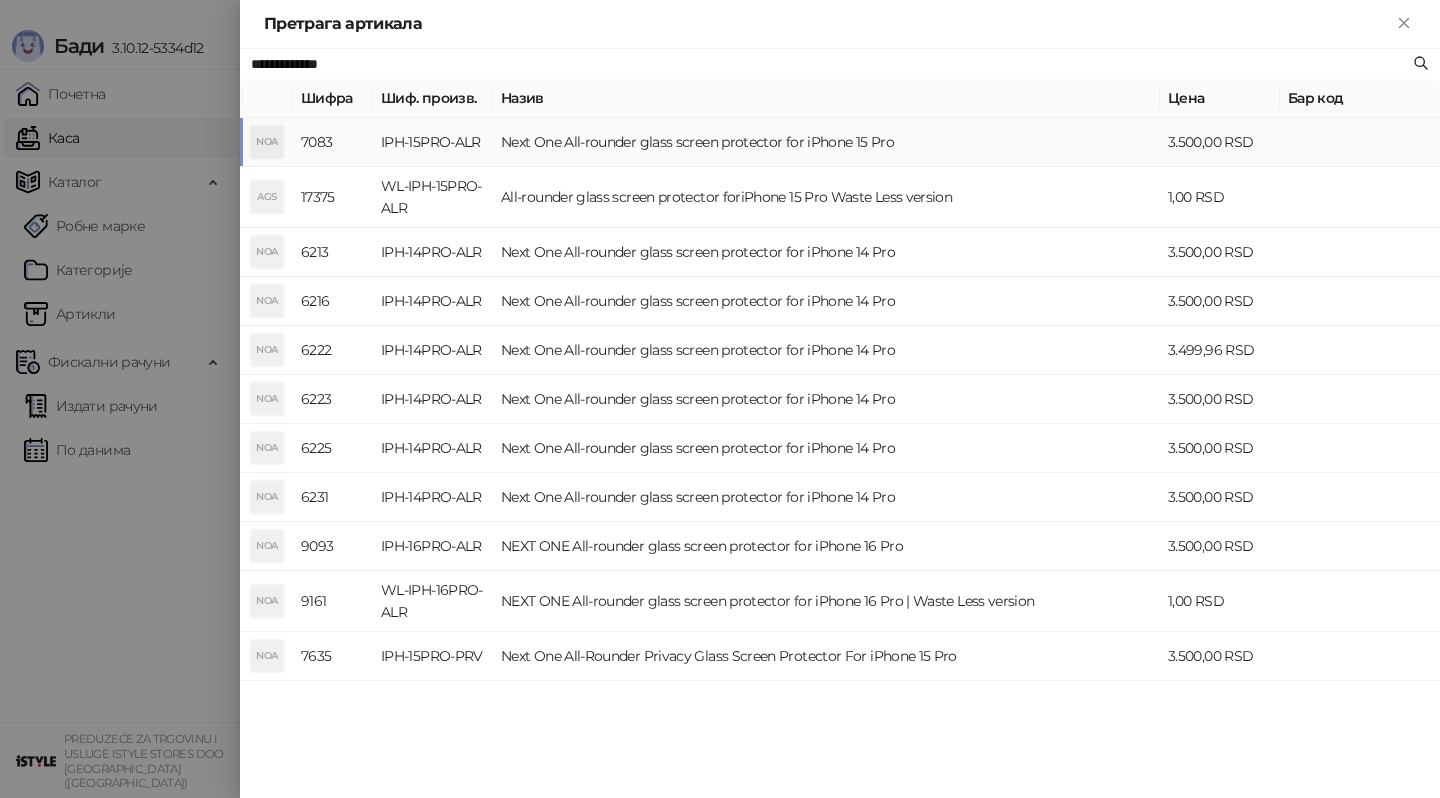 type on "**********" 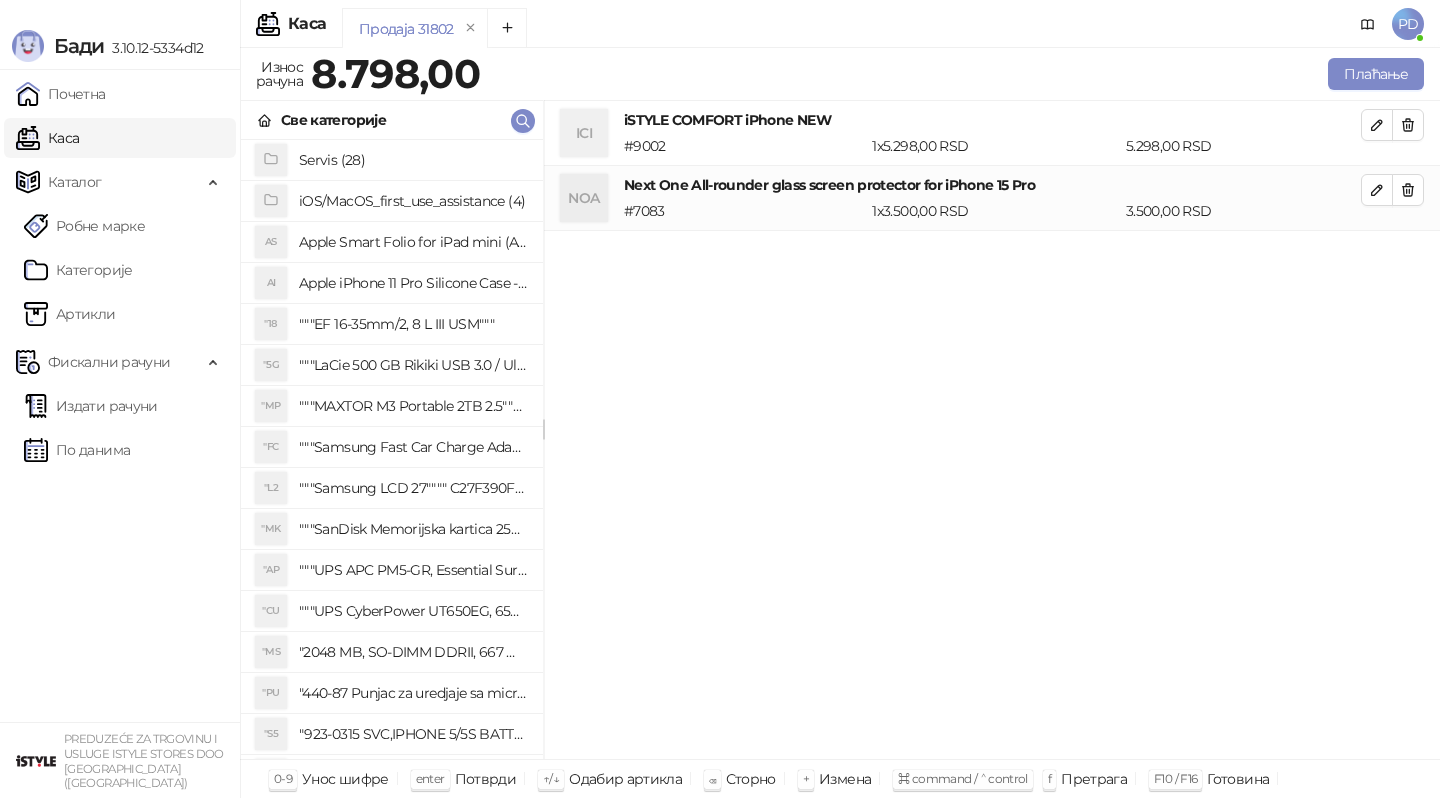 click on "Next One All-rounder glass screen protector for iPhone 15 Pro    # 7083 1  x  3.500,00 RSD 3.500,00 RSD" at bounding box center (992, 198) 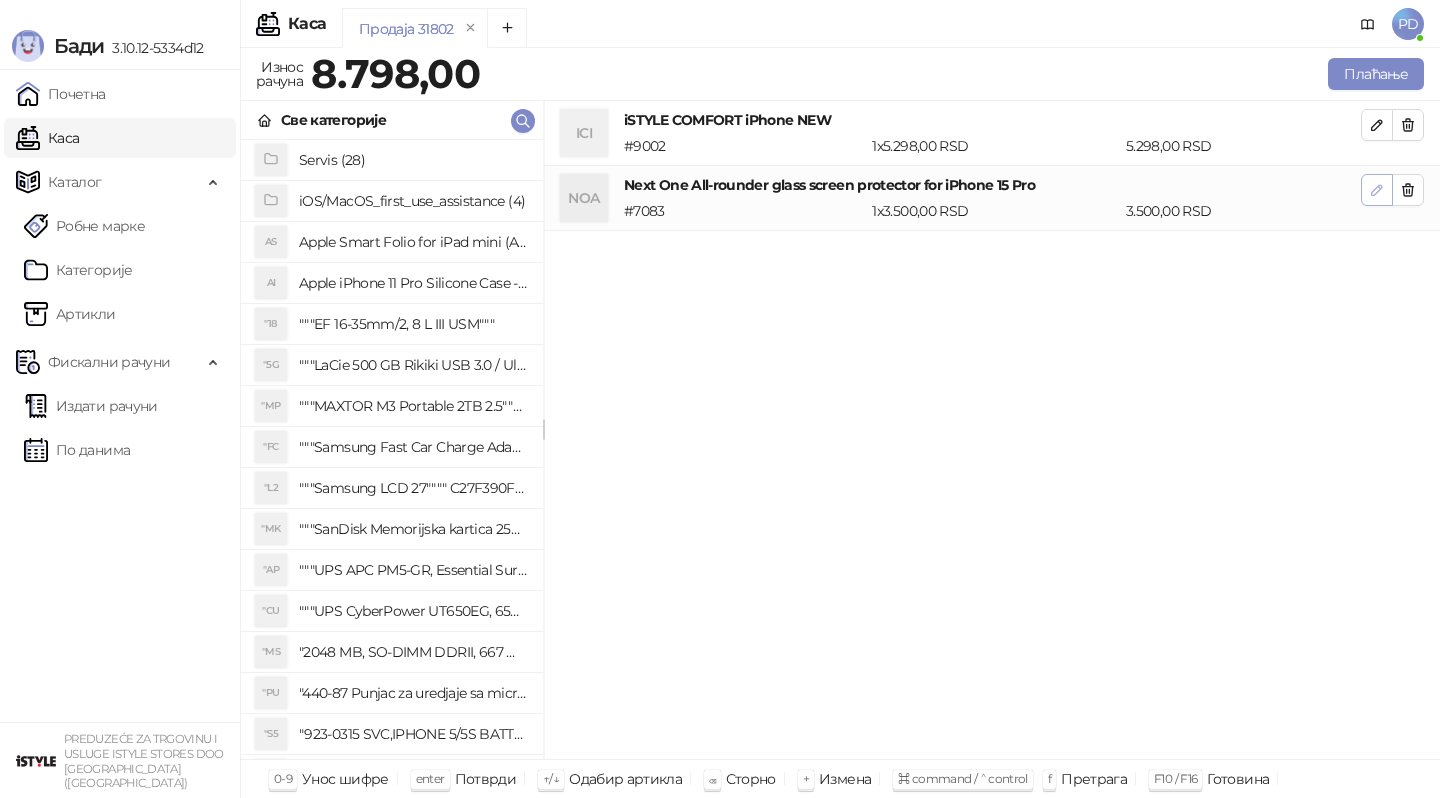 click 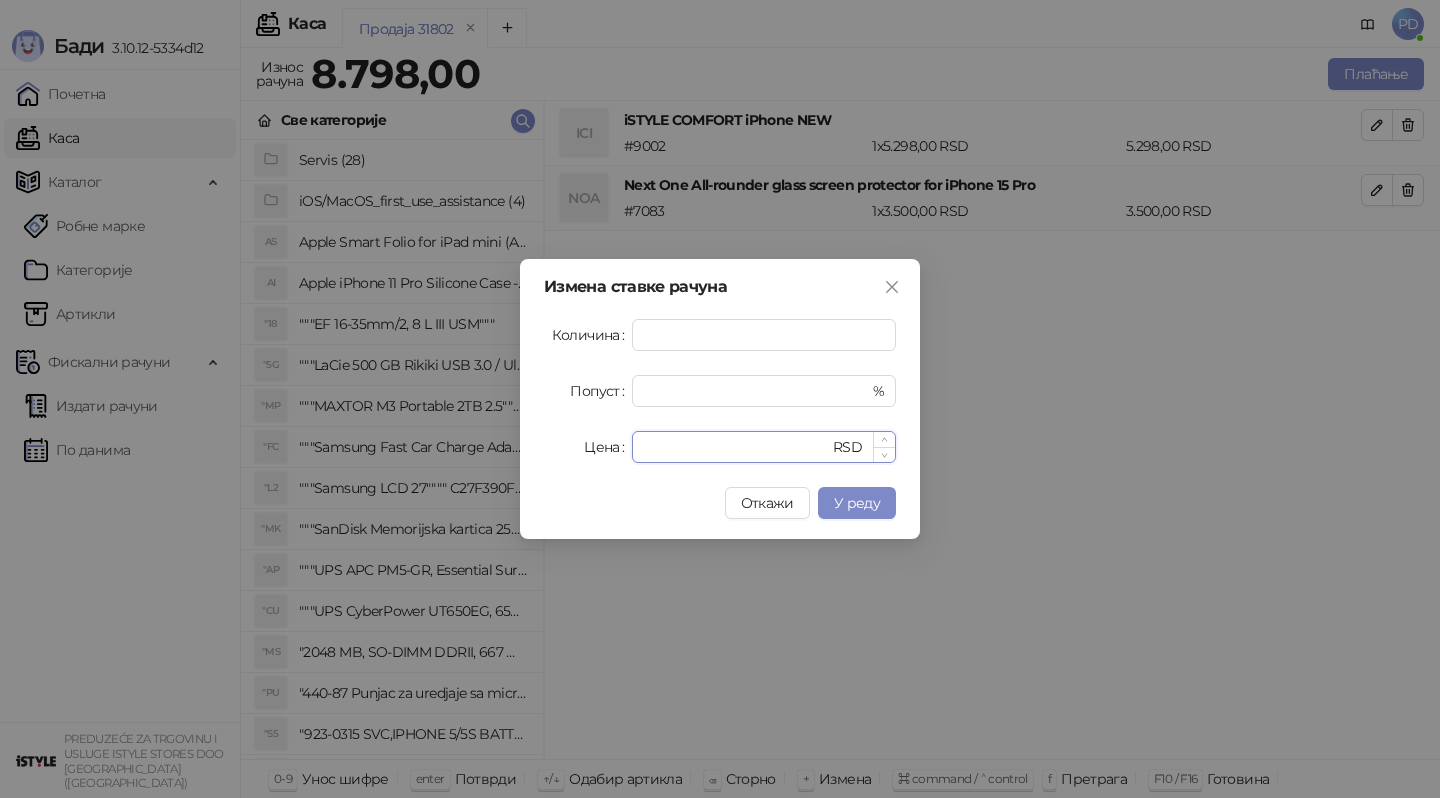 click on "****" at bounding box center (736, 447) 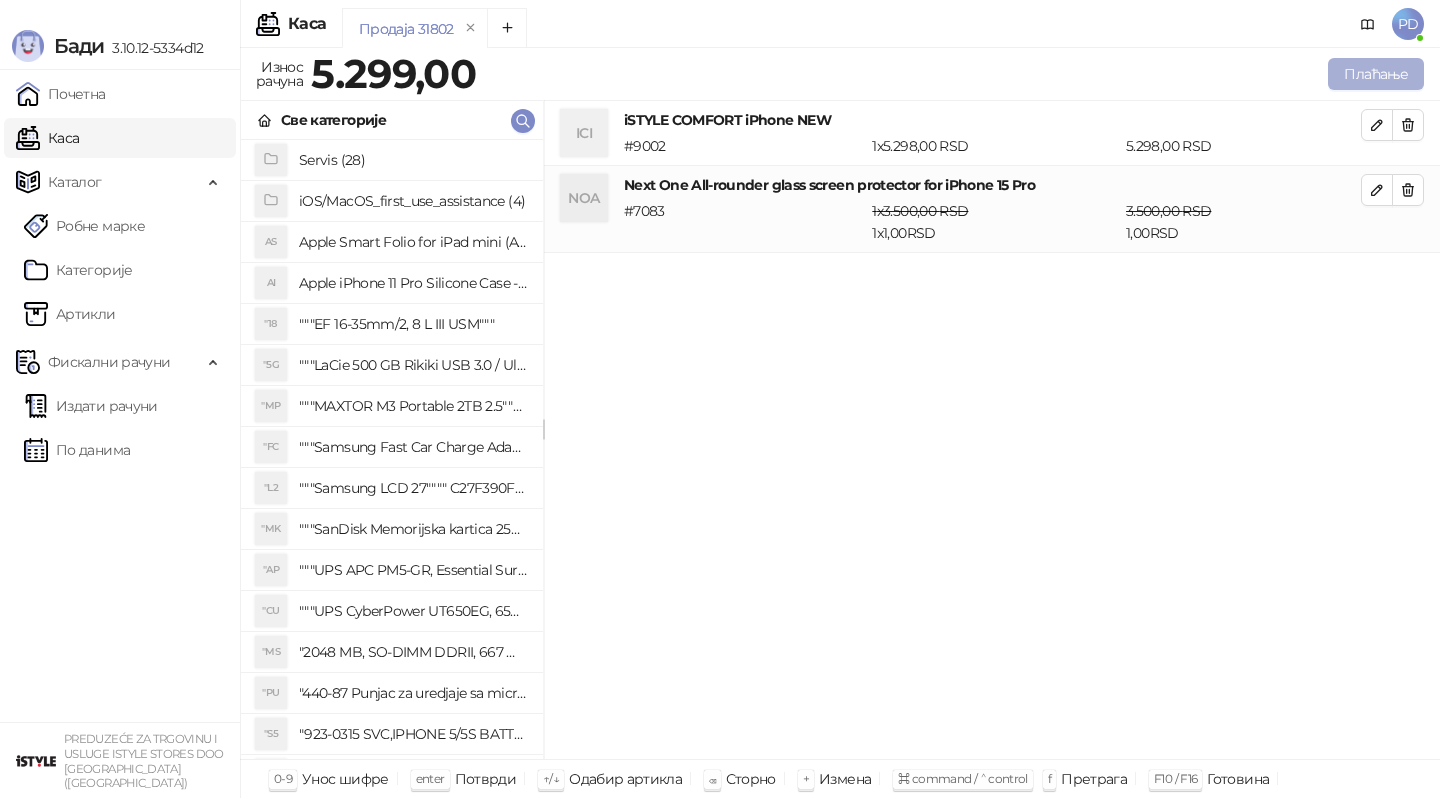 click on "Плаћање" at bounding box center (1376, 74) 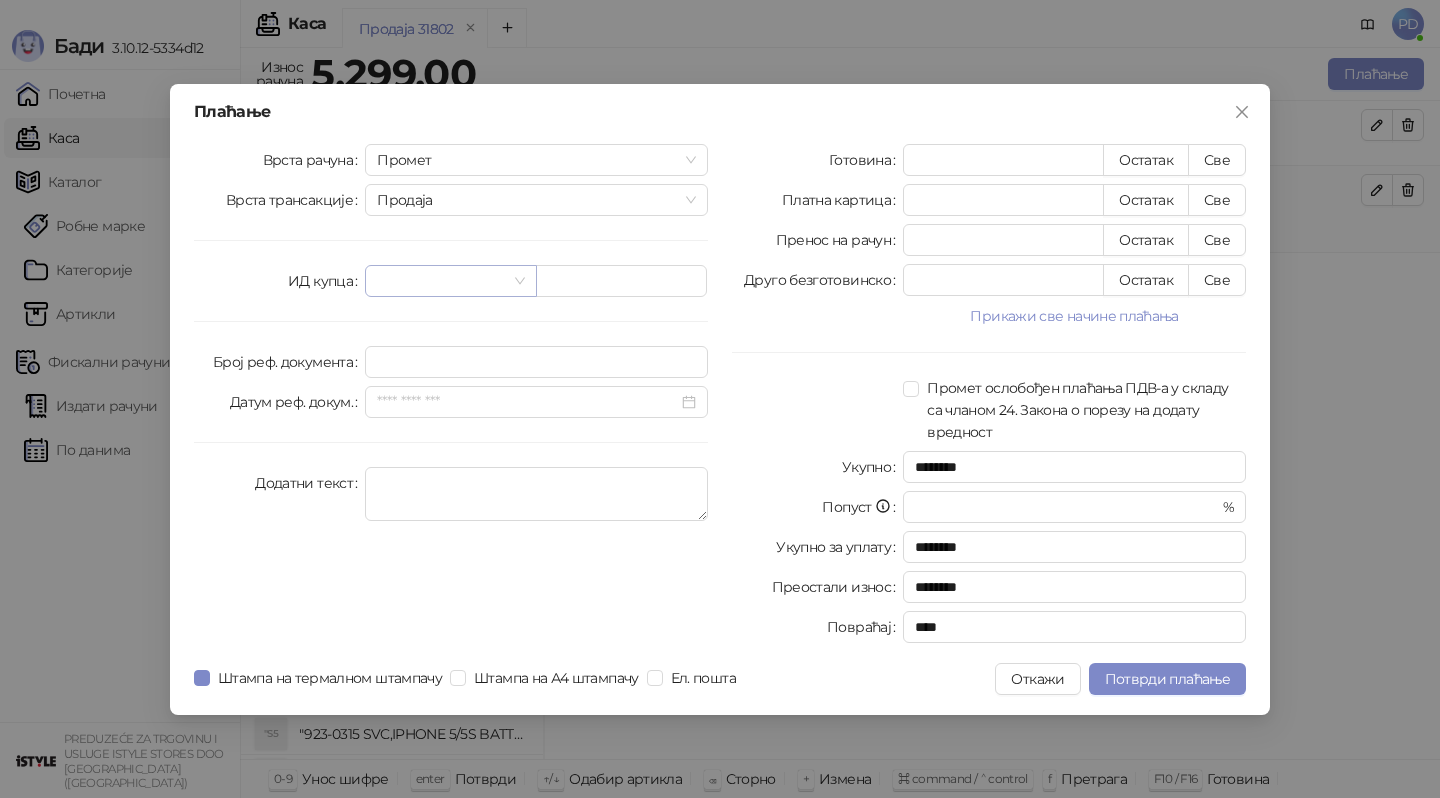 click at bounding box center (441, 281) 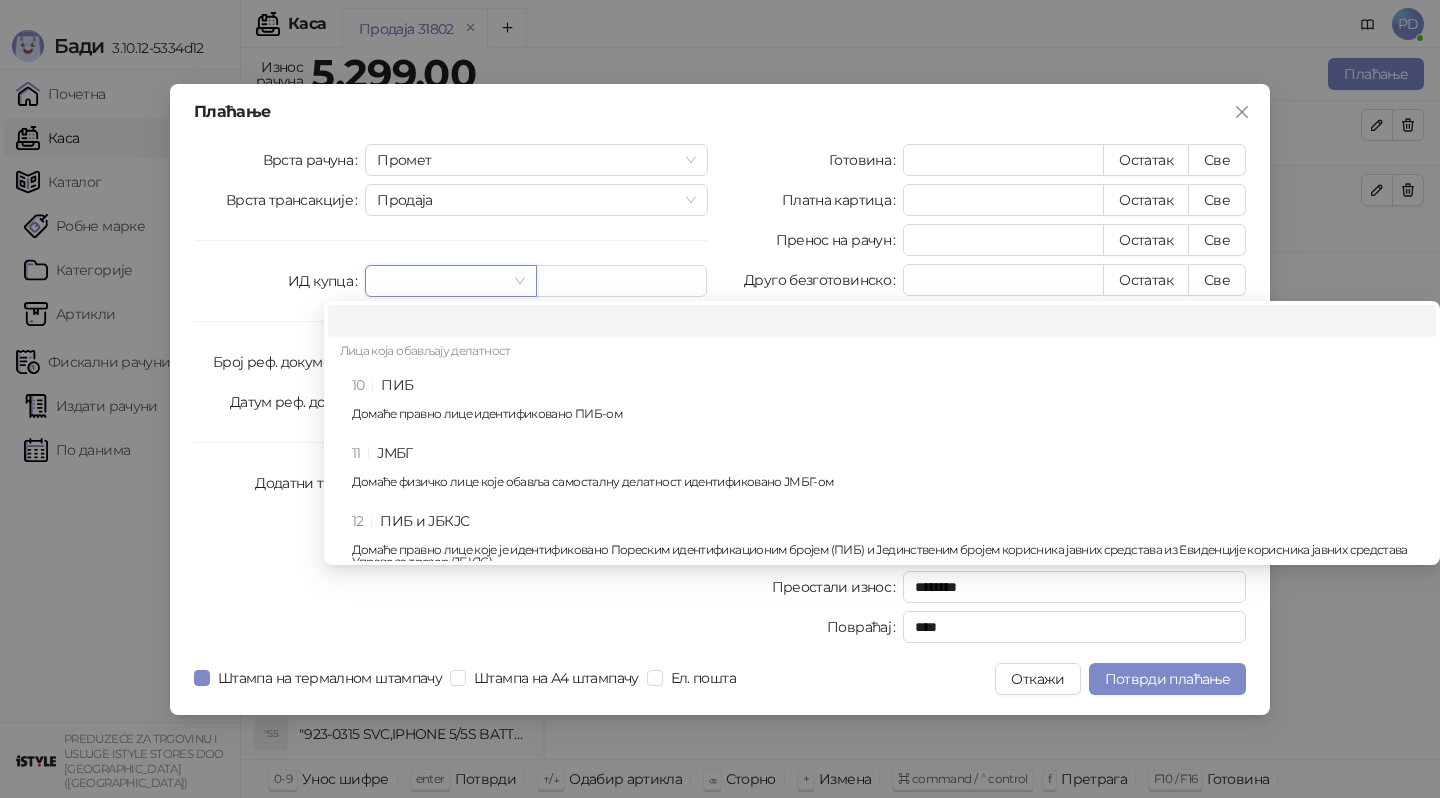 click on "Лица која обављају делатност" at bounding box center [882, 353] 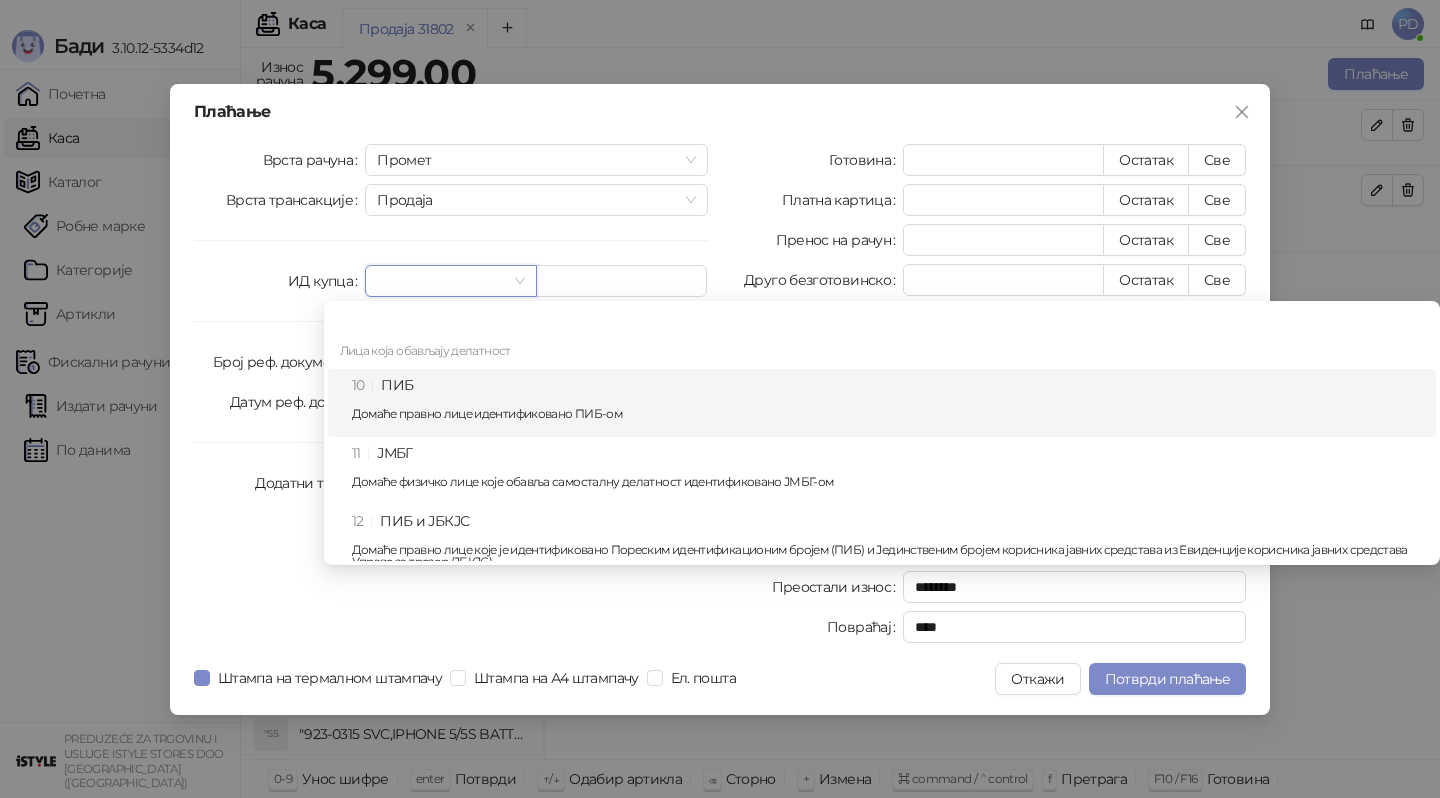 click on "10 ПИБ Домаће правно лице идентификовано ПИБ-ом" at bounding box center (888, 403) 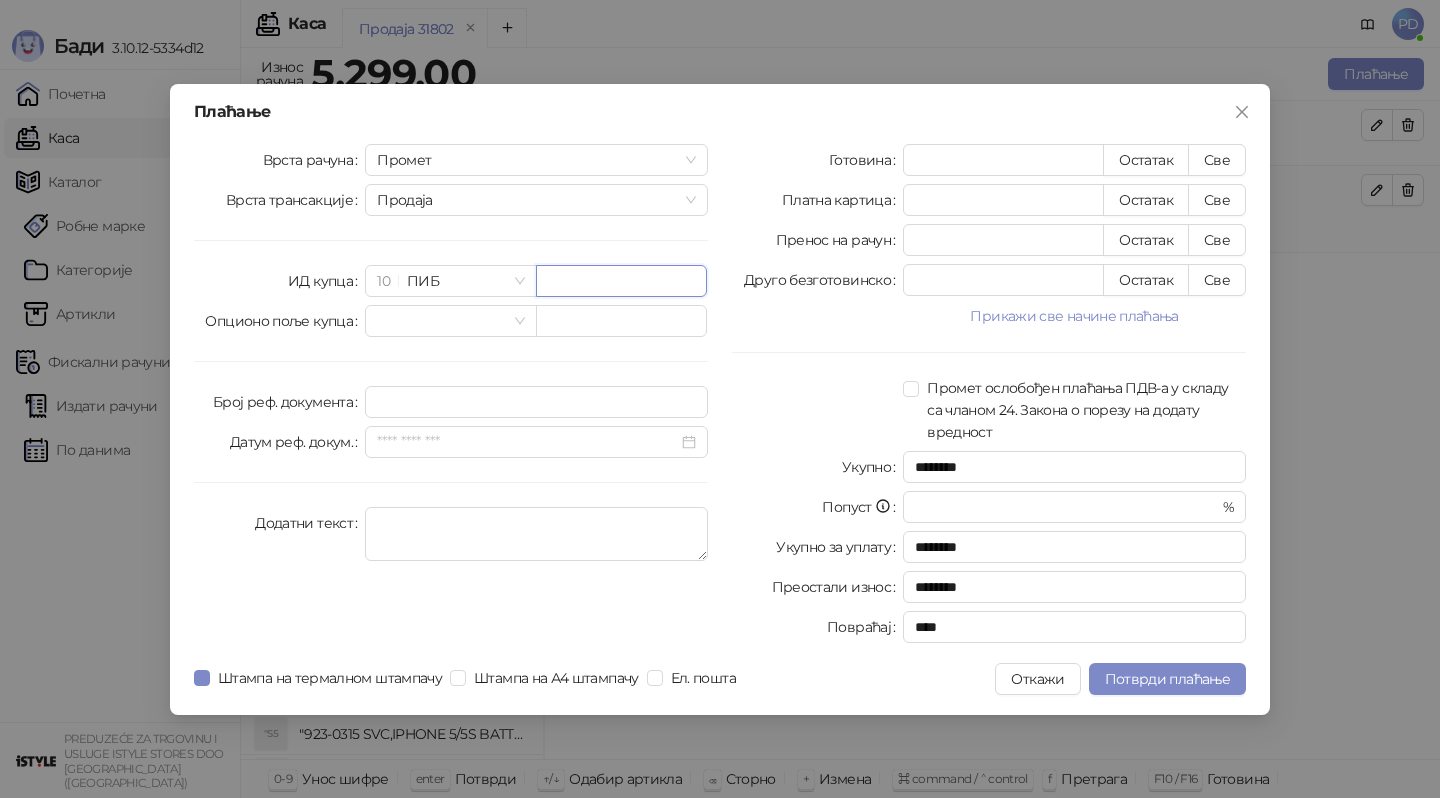 paste on "*********" 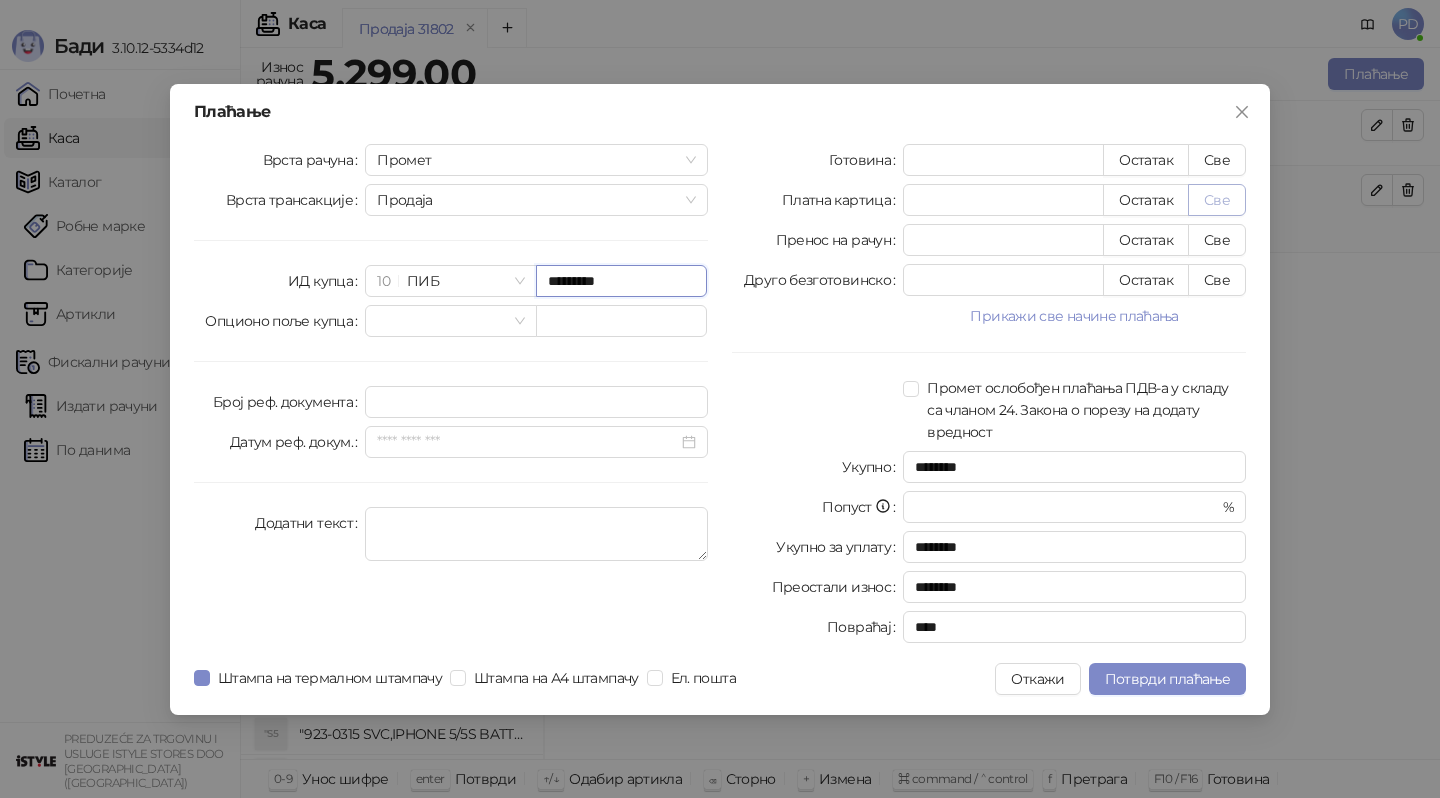type on "*********" 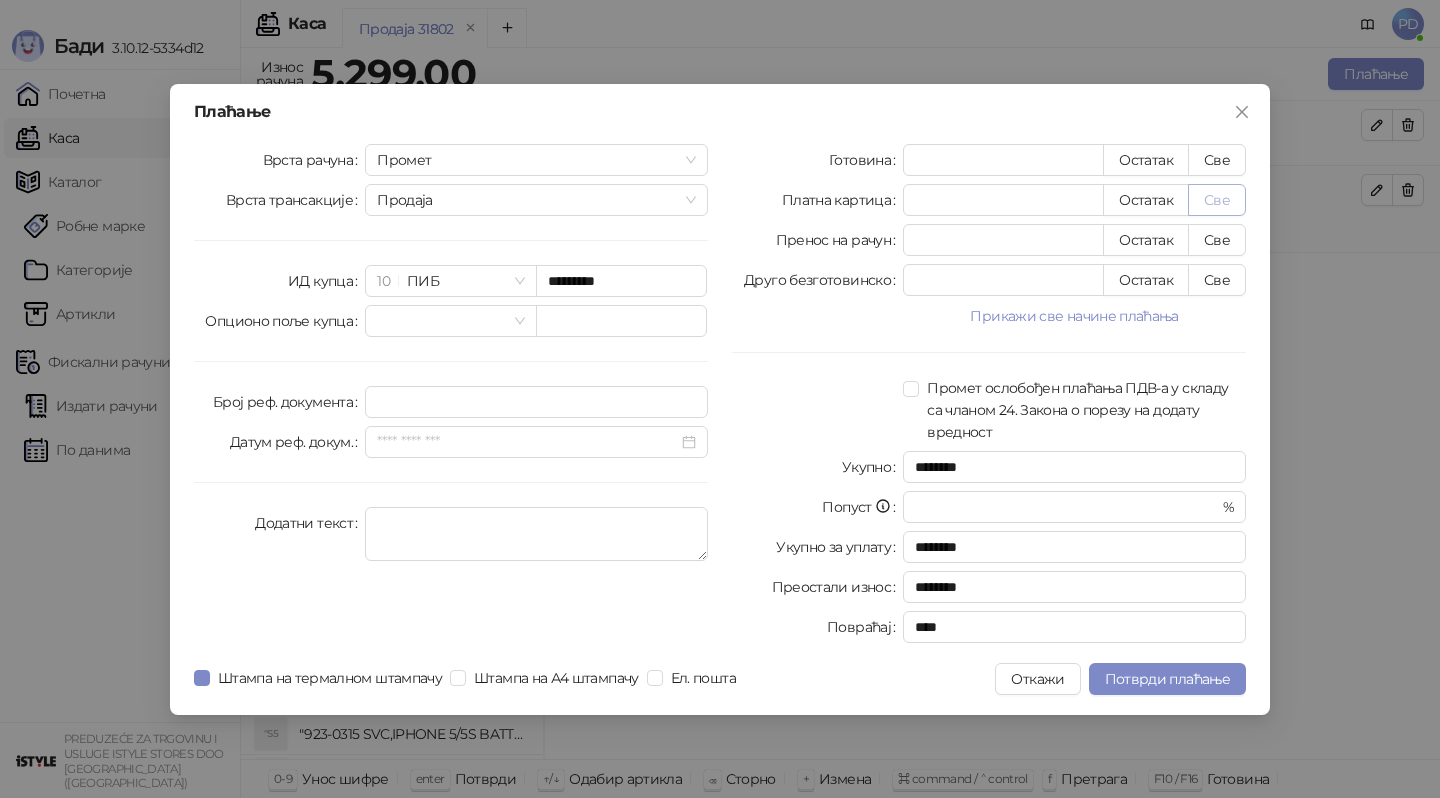click on "Све" at bounding box center (1217, 200) 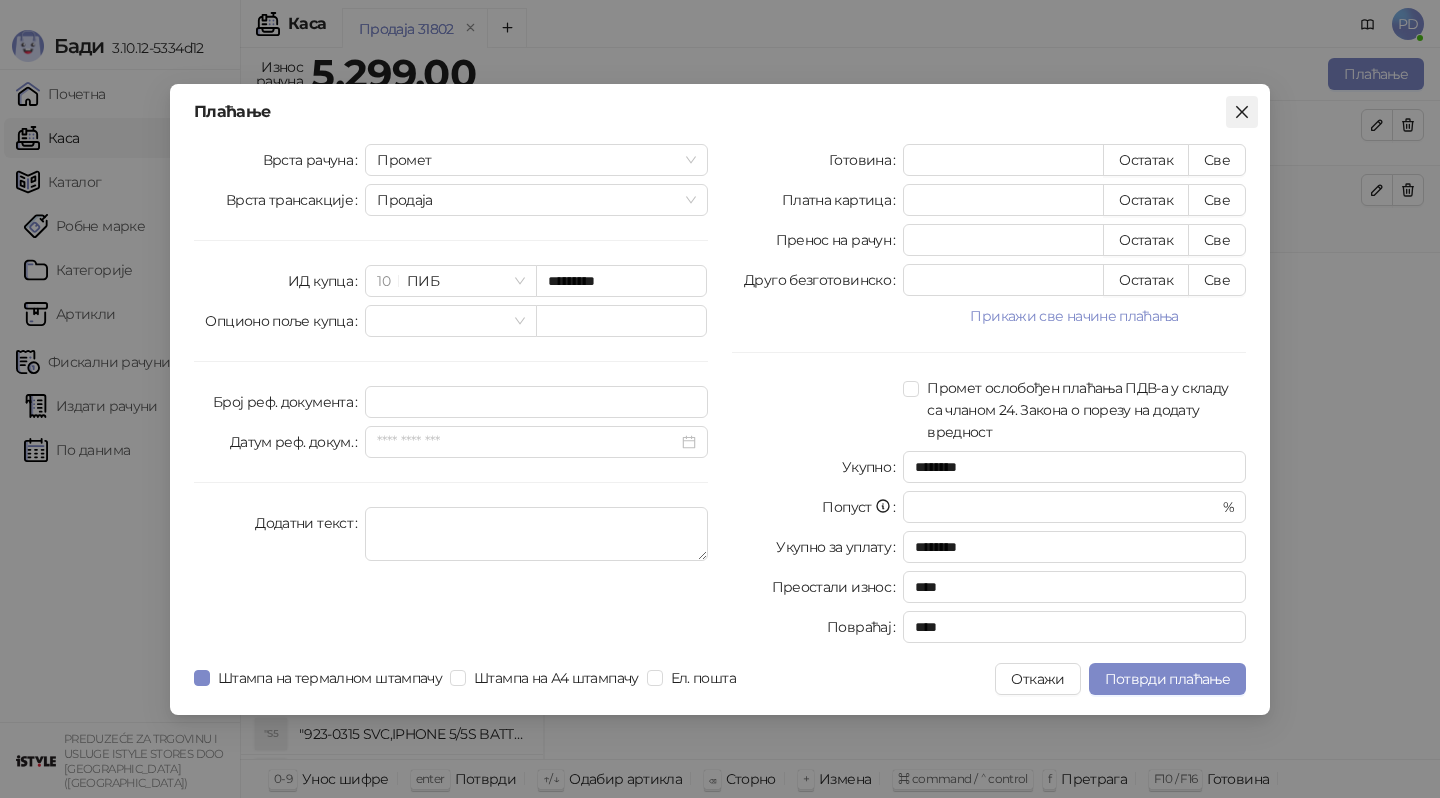 click 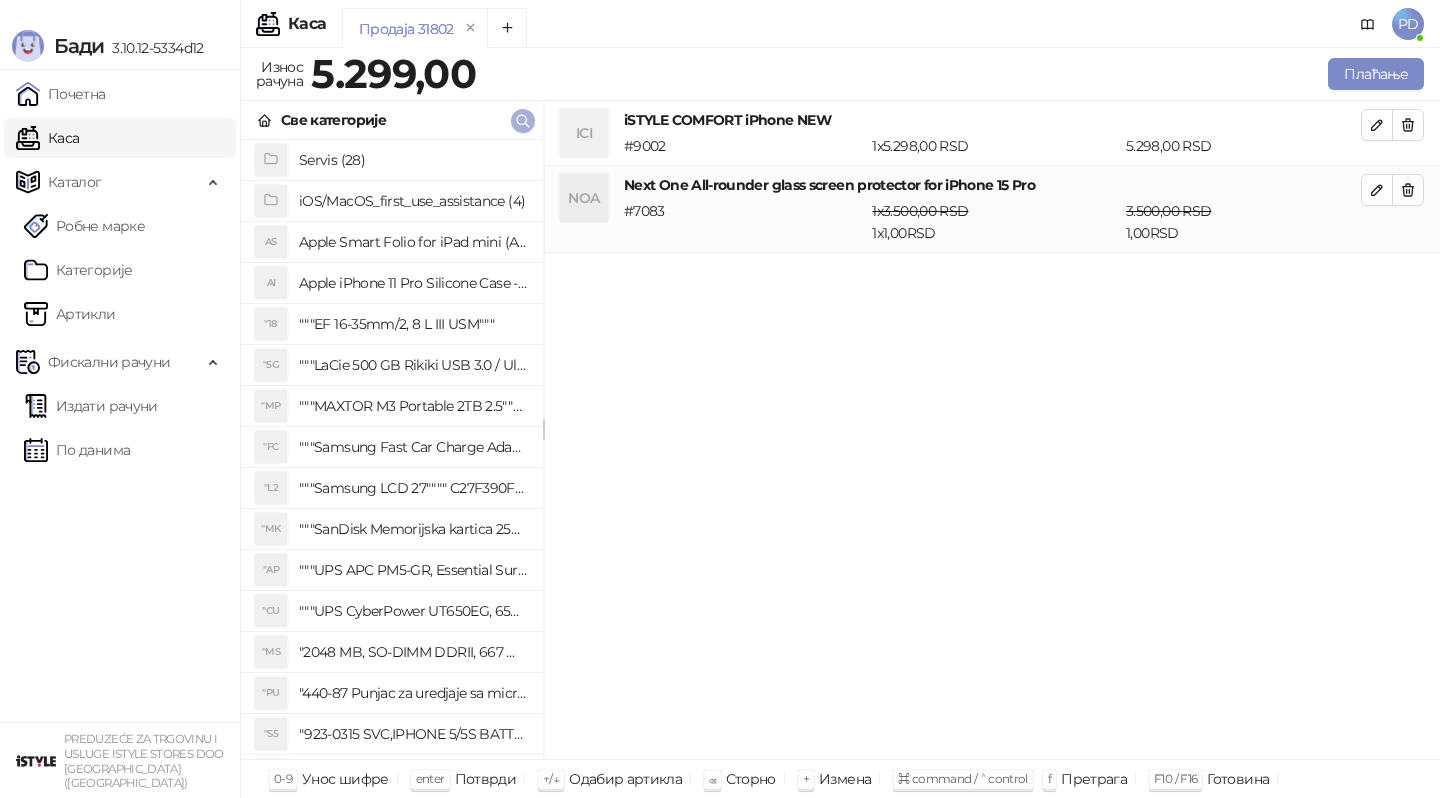 click 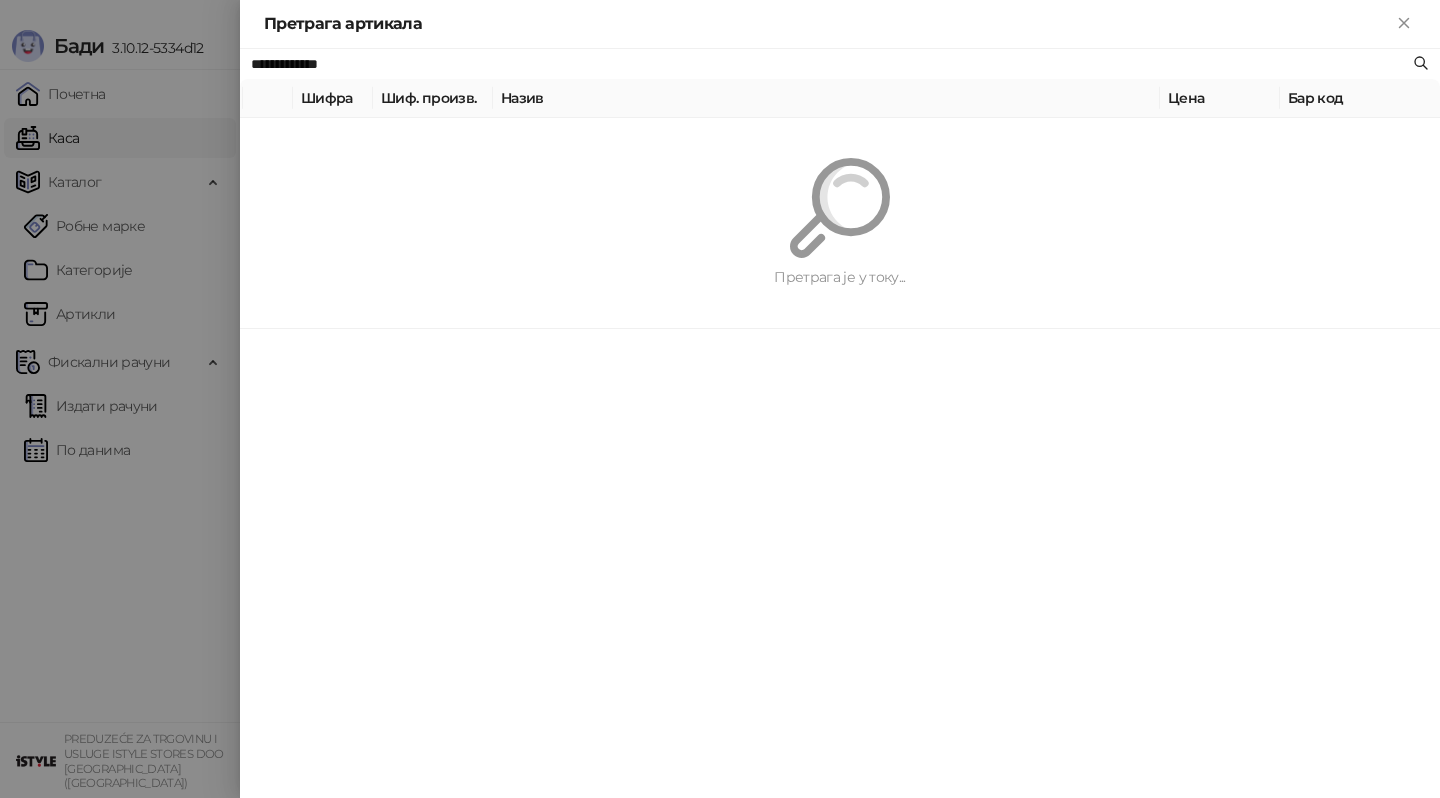 paste on "**" 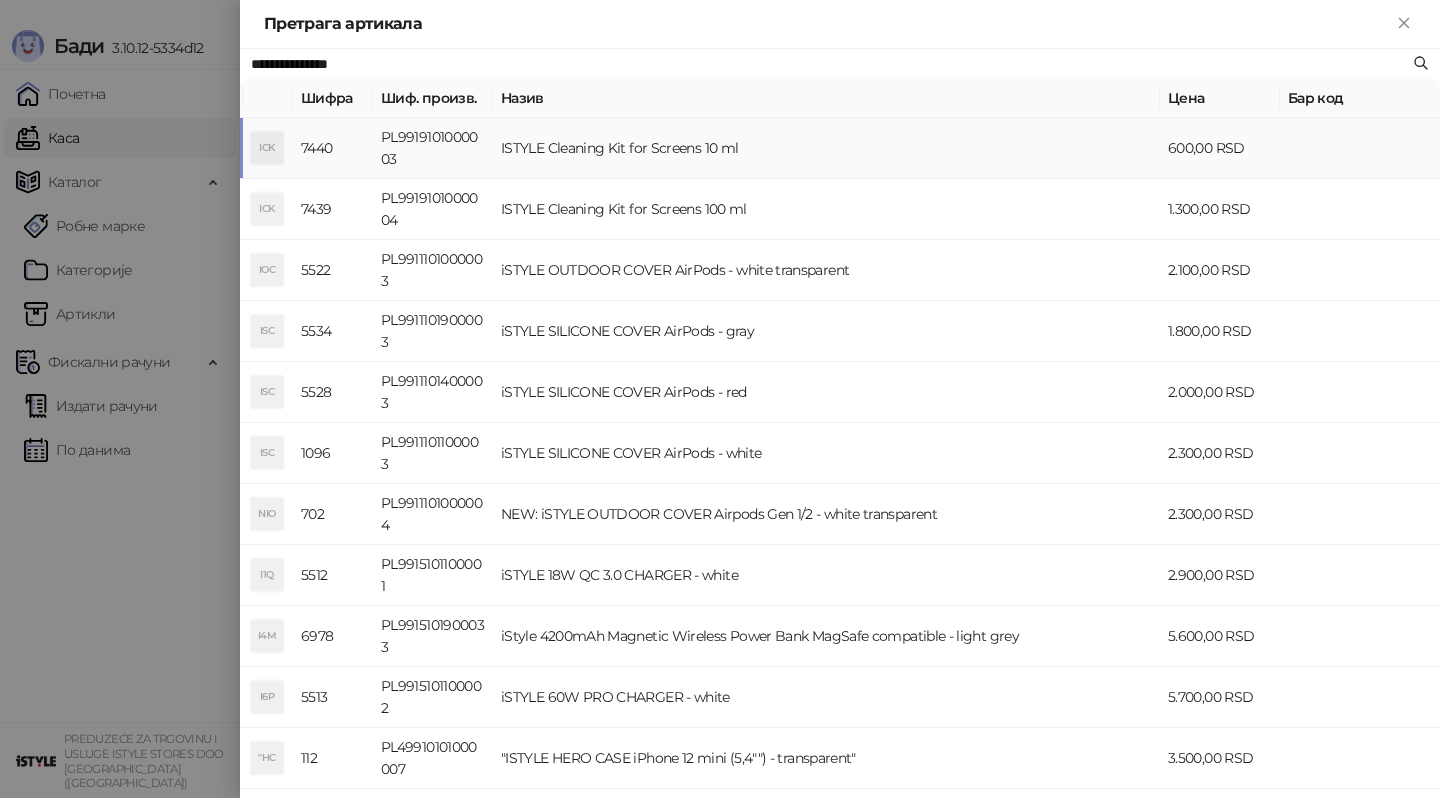 type on "**********" 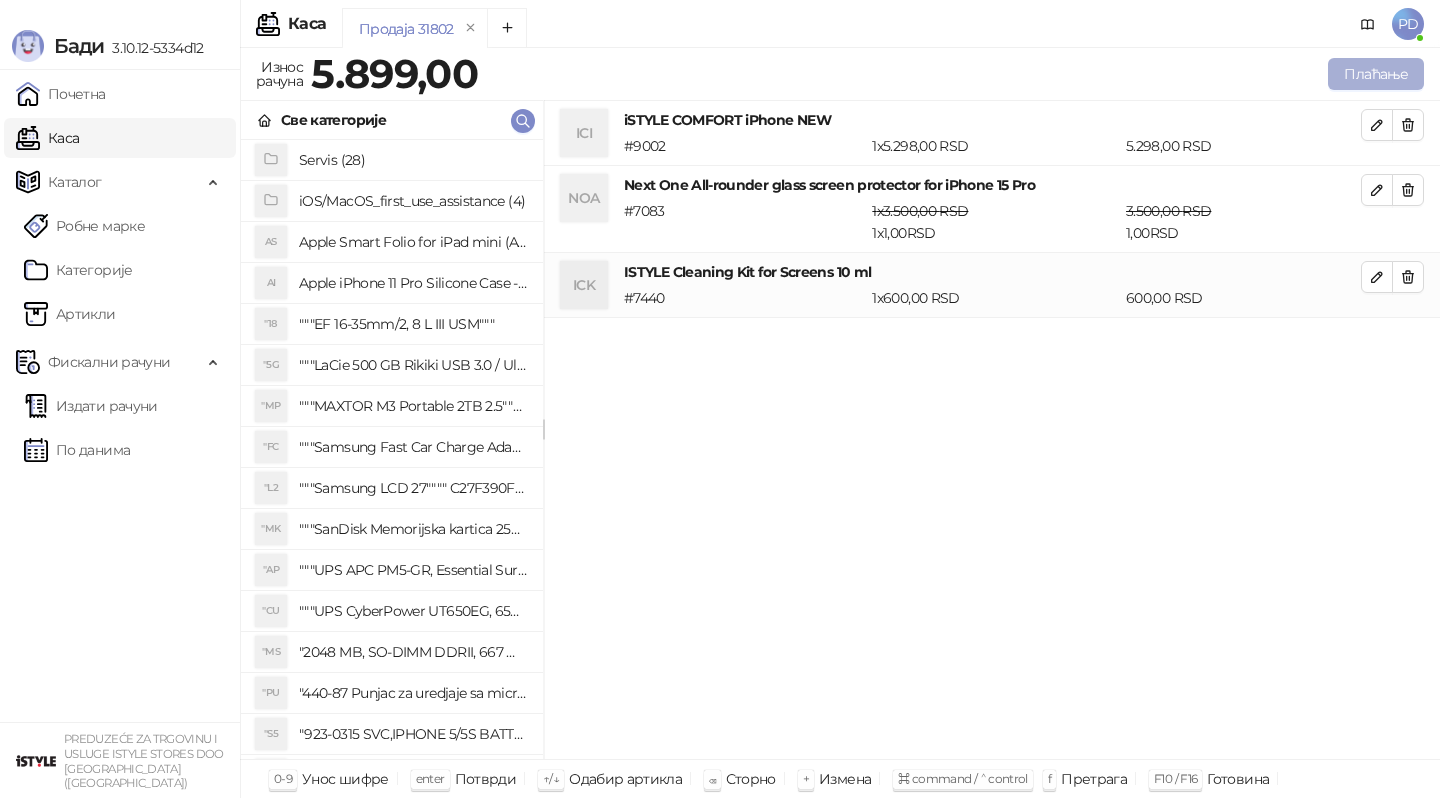 click on "Плаћање" at bounding box center (1376, 74) 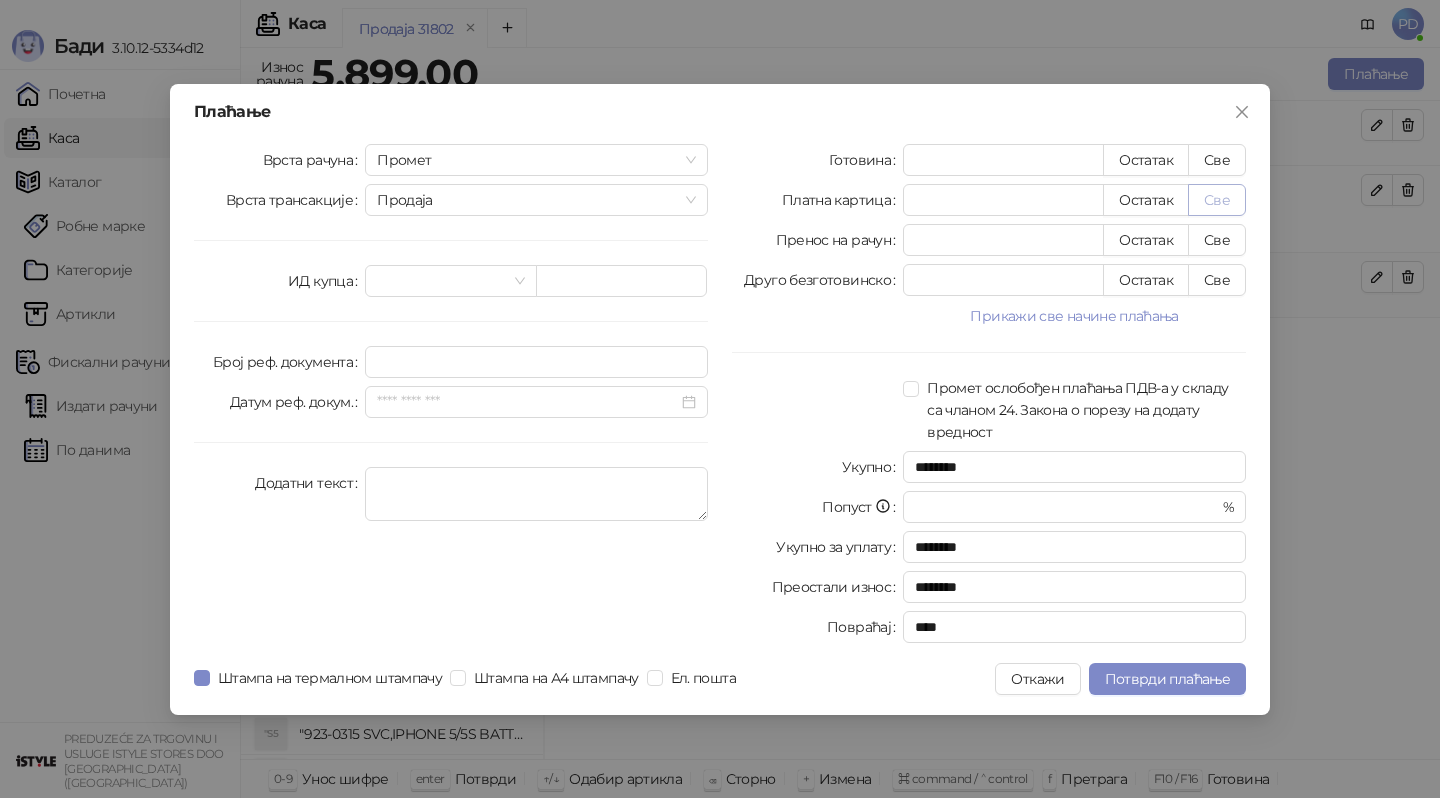 click on "Све" at bounding box center (1217, 200) 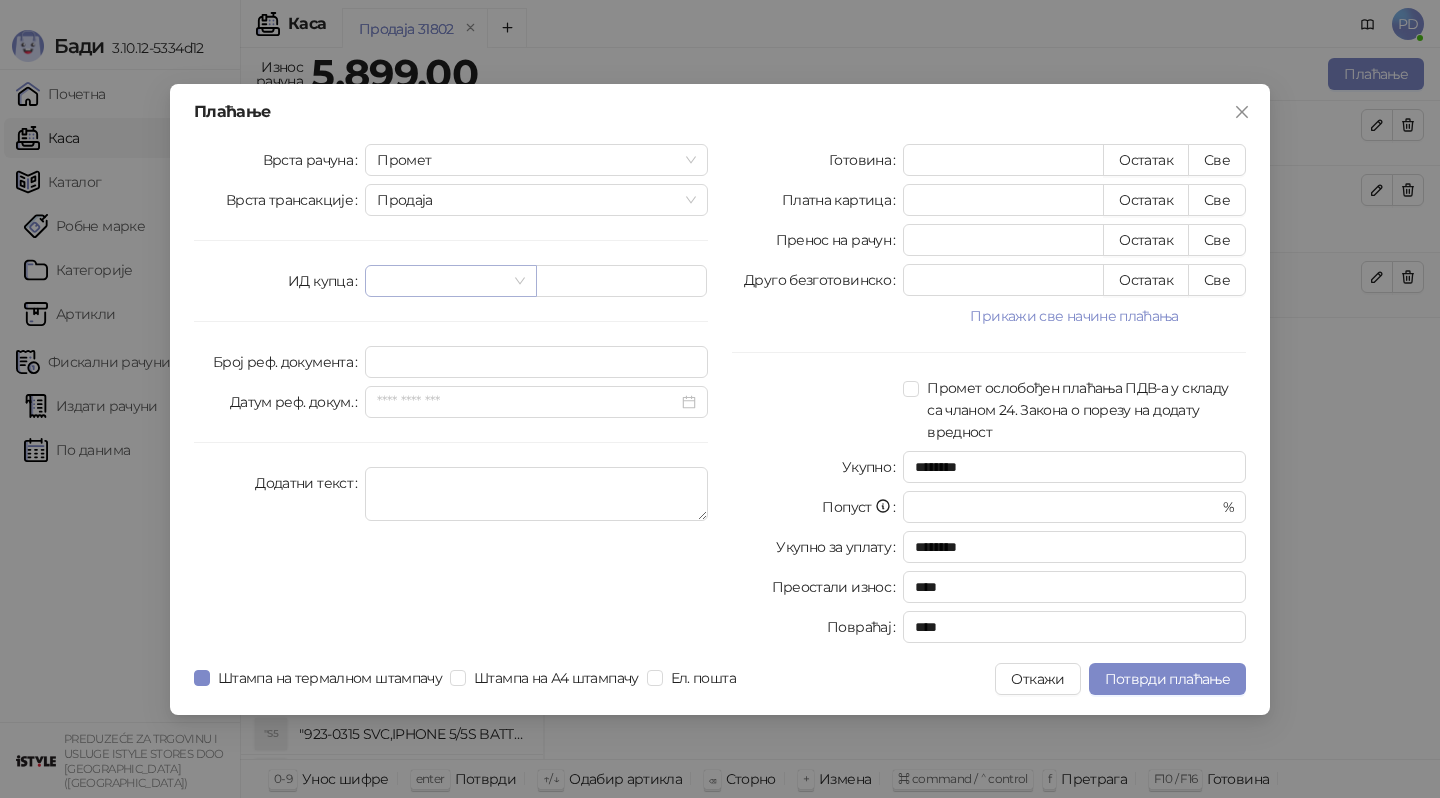 click at bounding box center (441, 281) 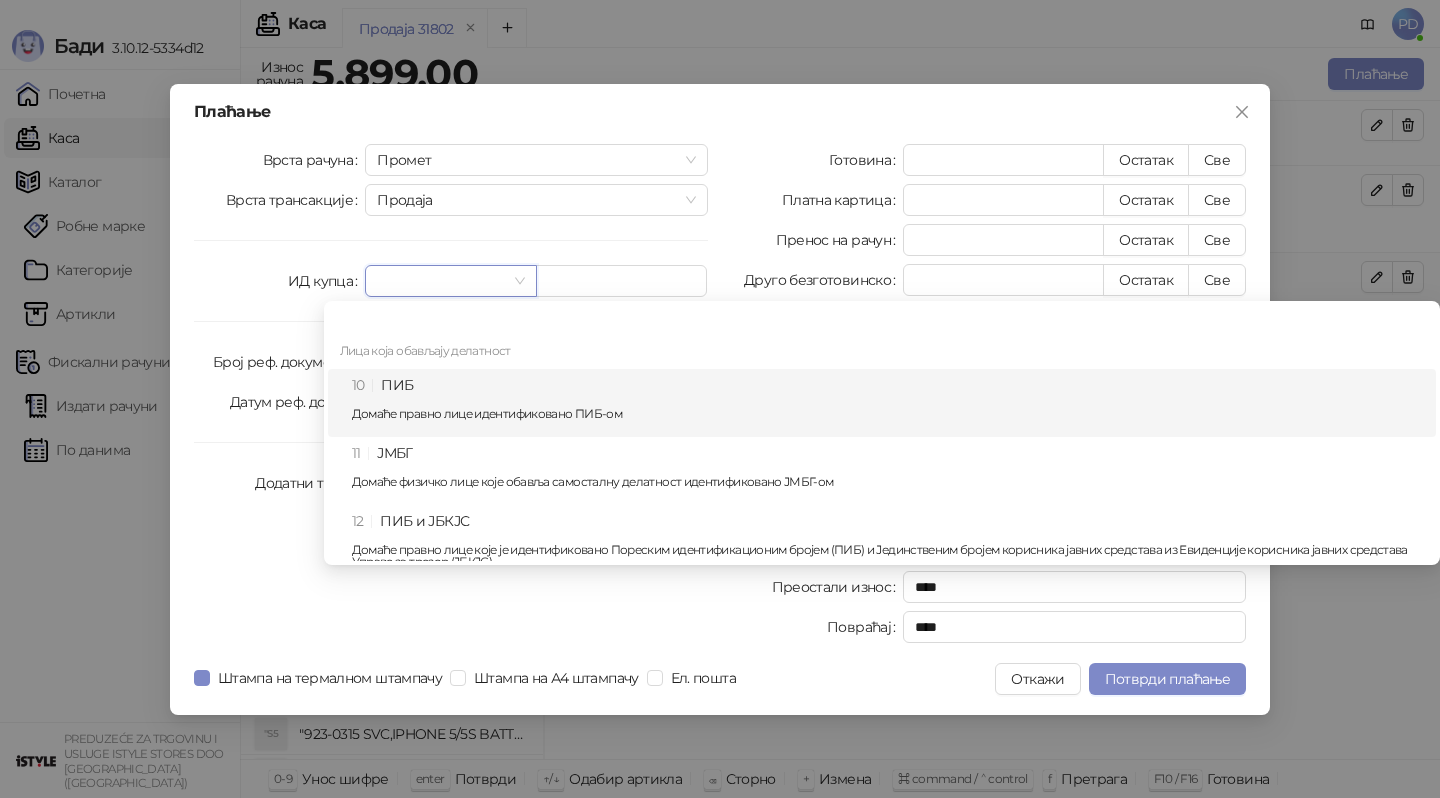 click on "Домаће правно лице идентификовано ПИБ-ом" at bounding box center (888, 414) 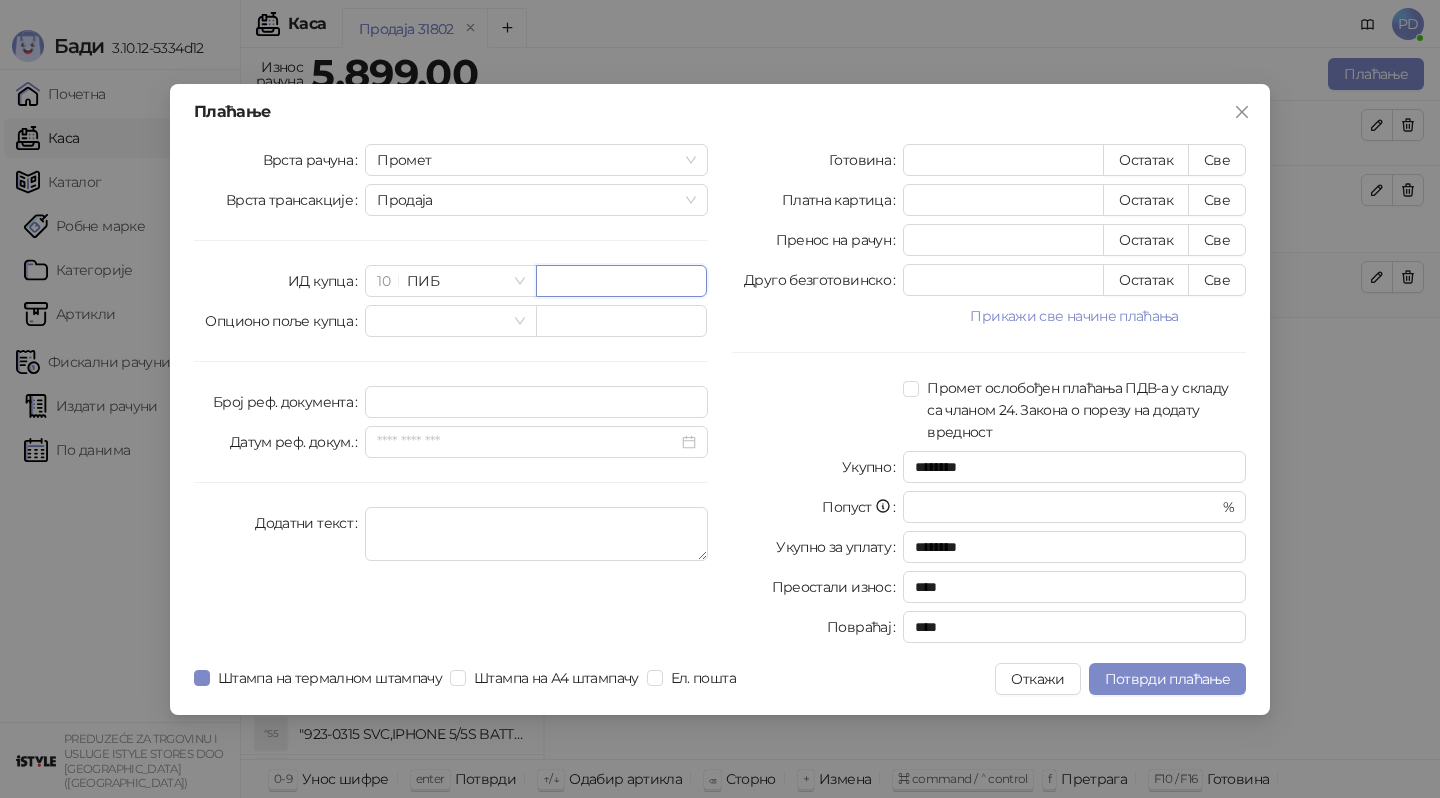 paste on "**********" 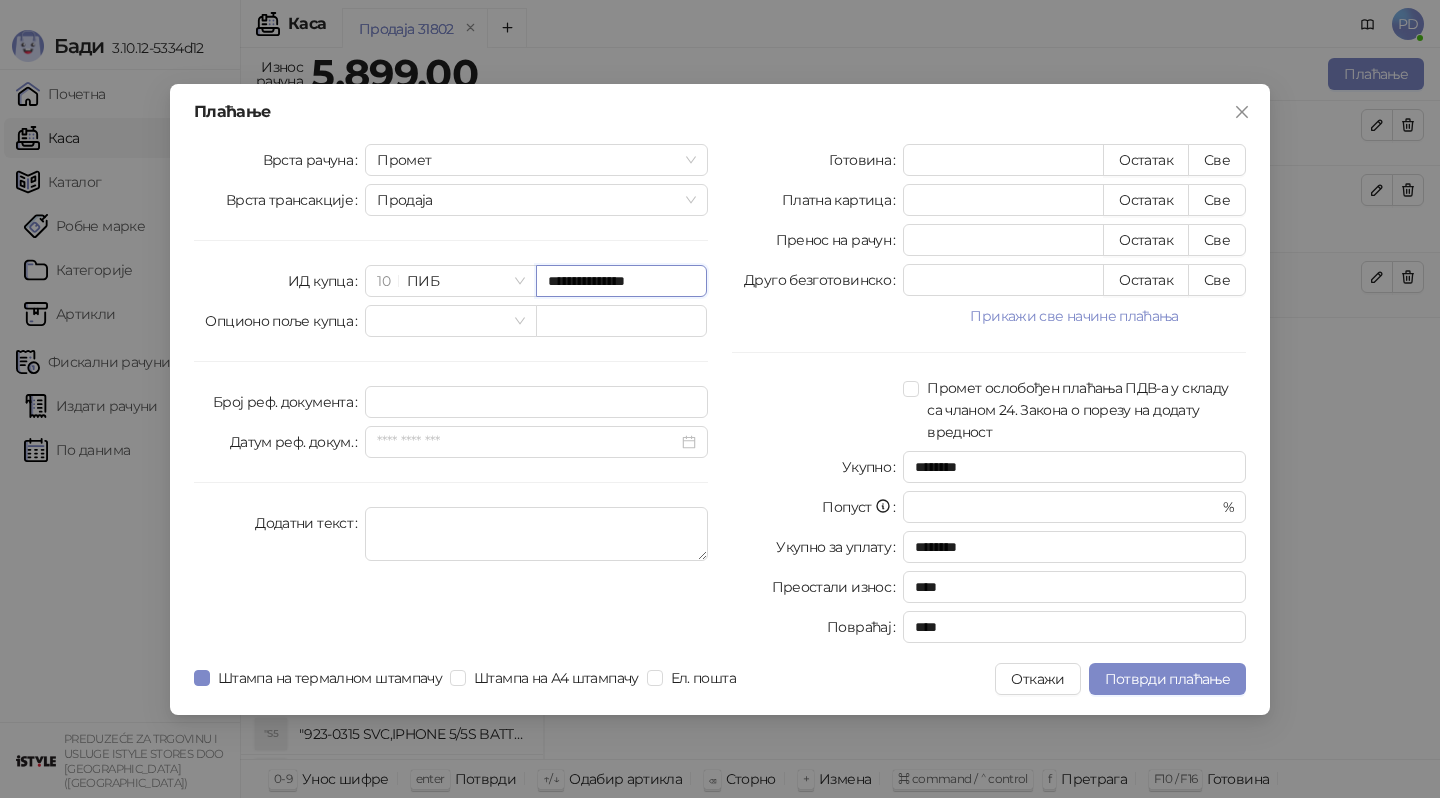 click on "**********" at bounding box center [621, 281] 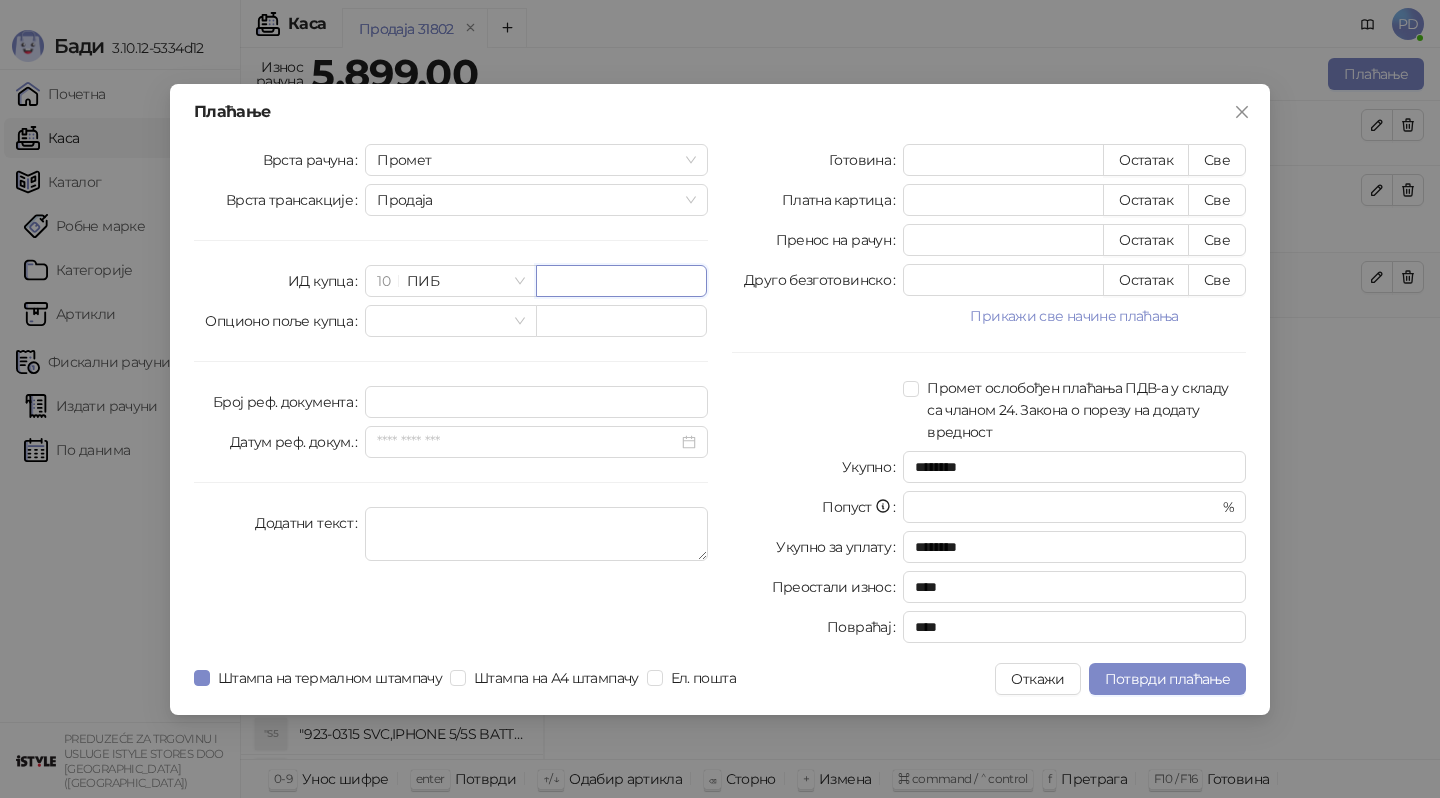 click at bounding box center (621, 281) 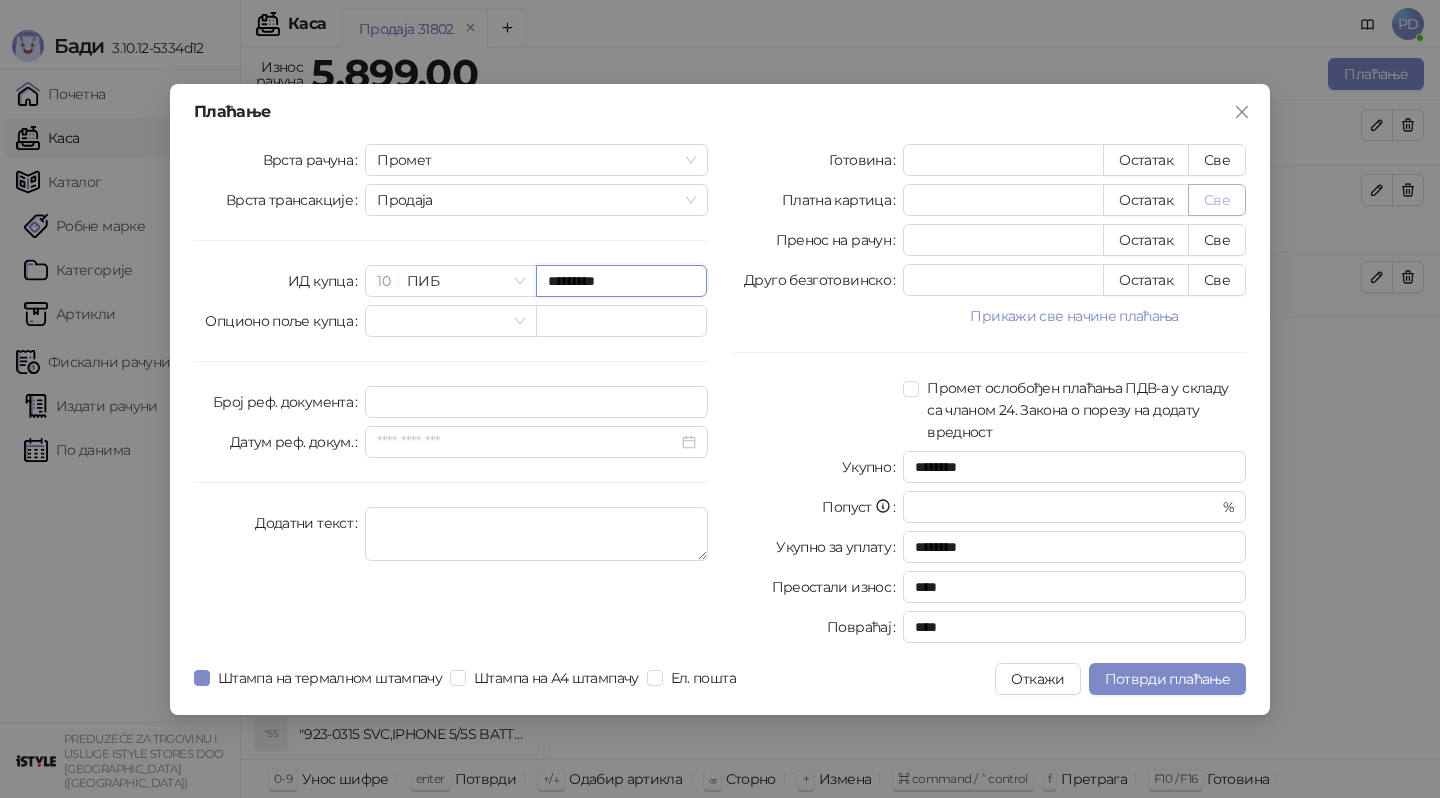 type on "*********" 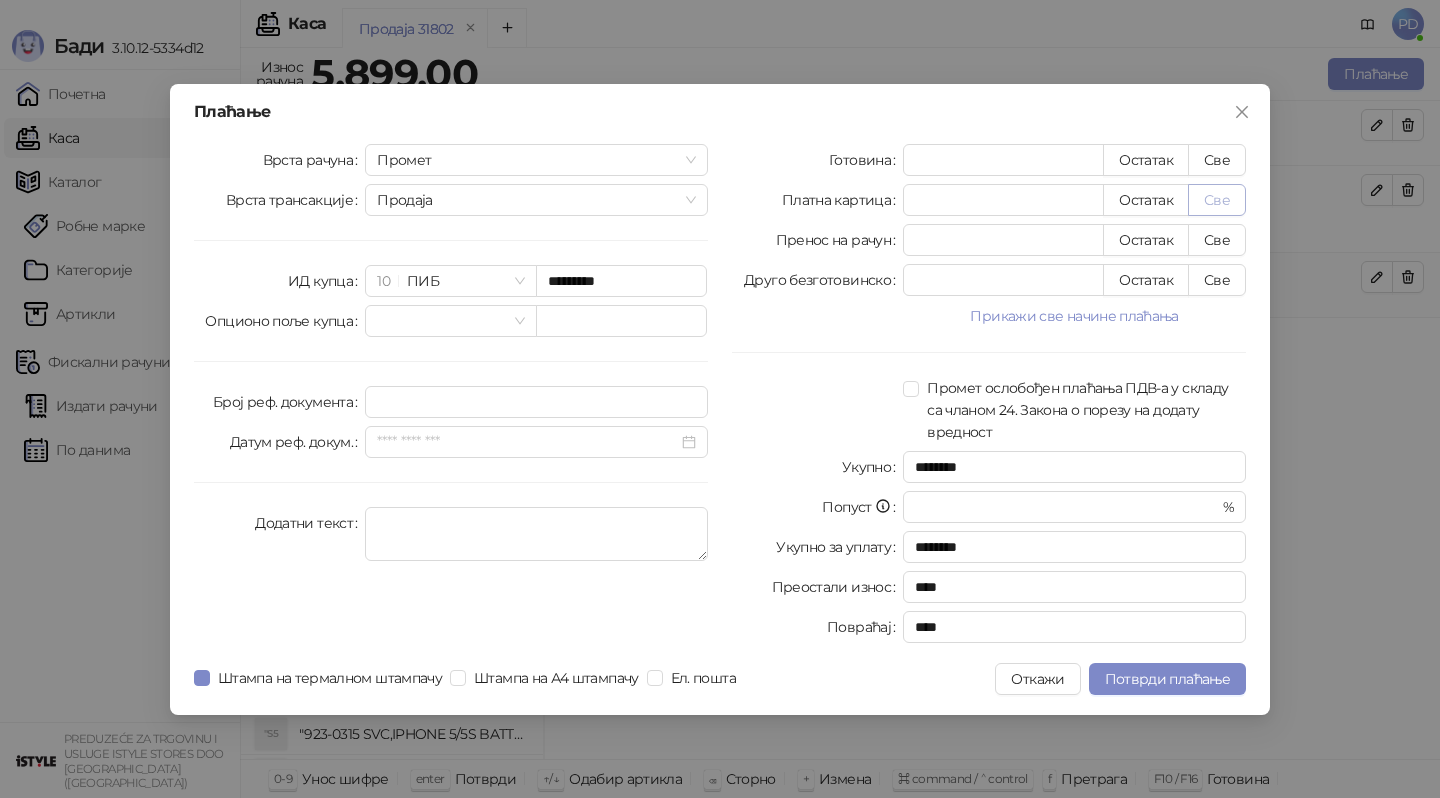 click on "Све" at bounding box center (1217, 200) 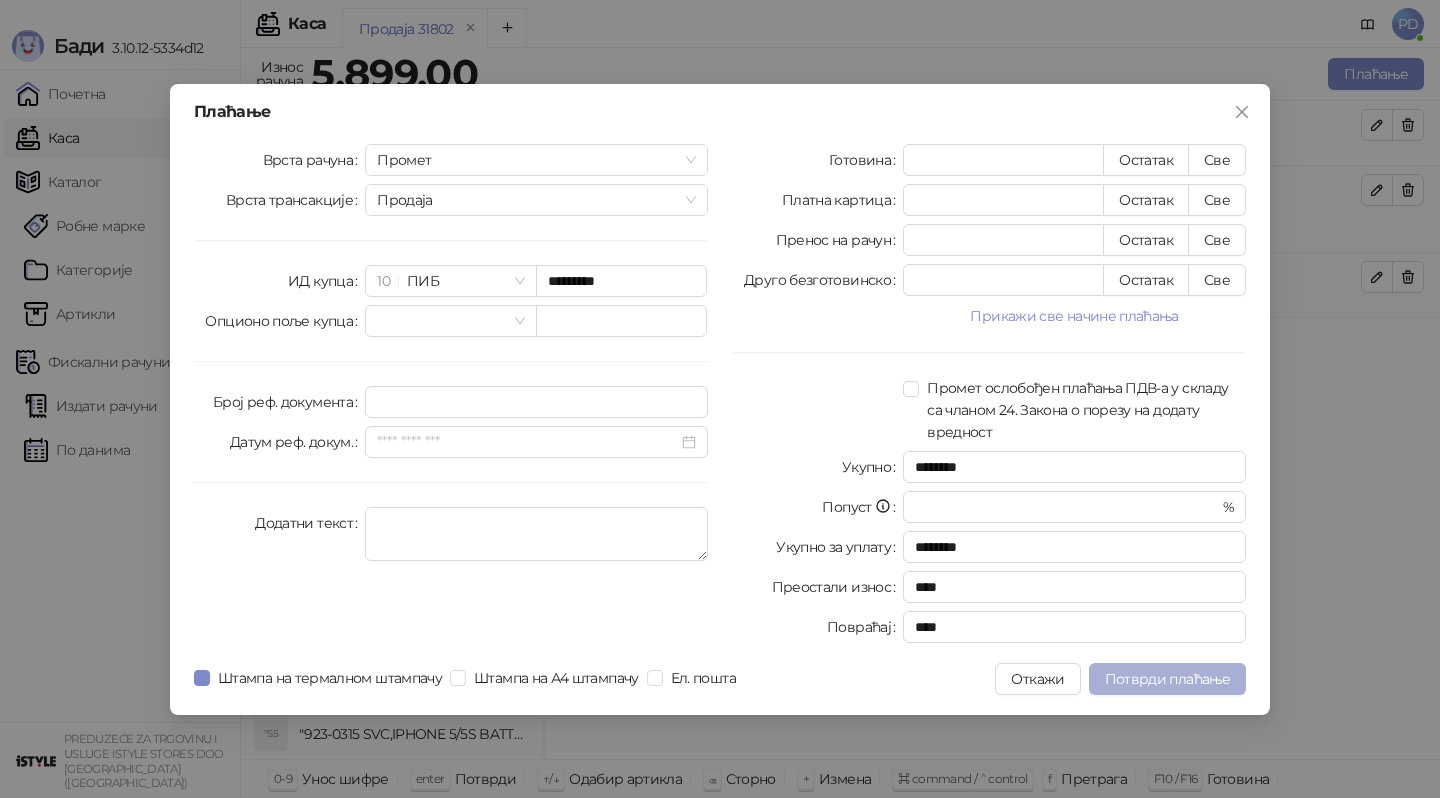 click on "Потврди плаћање" at bounding box center [1167, 679] 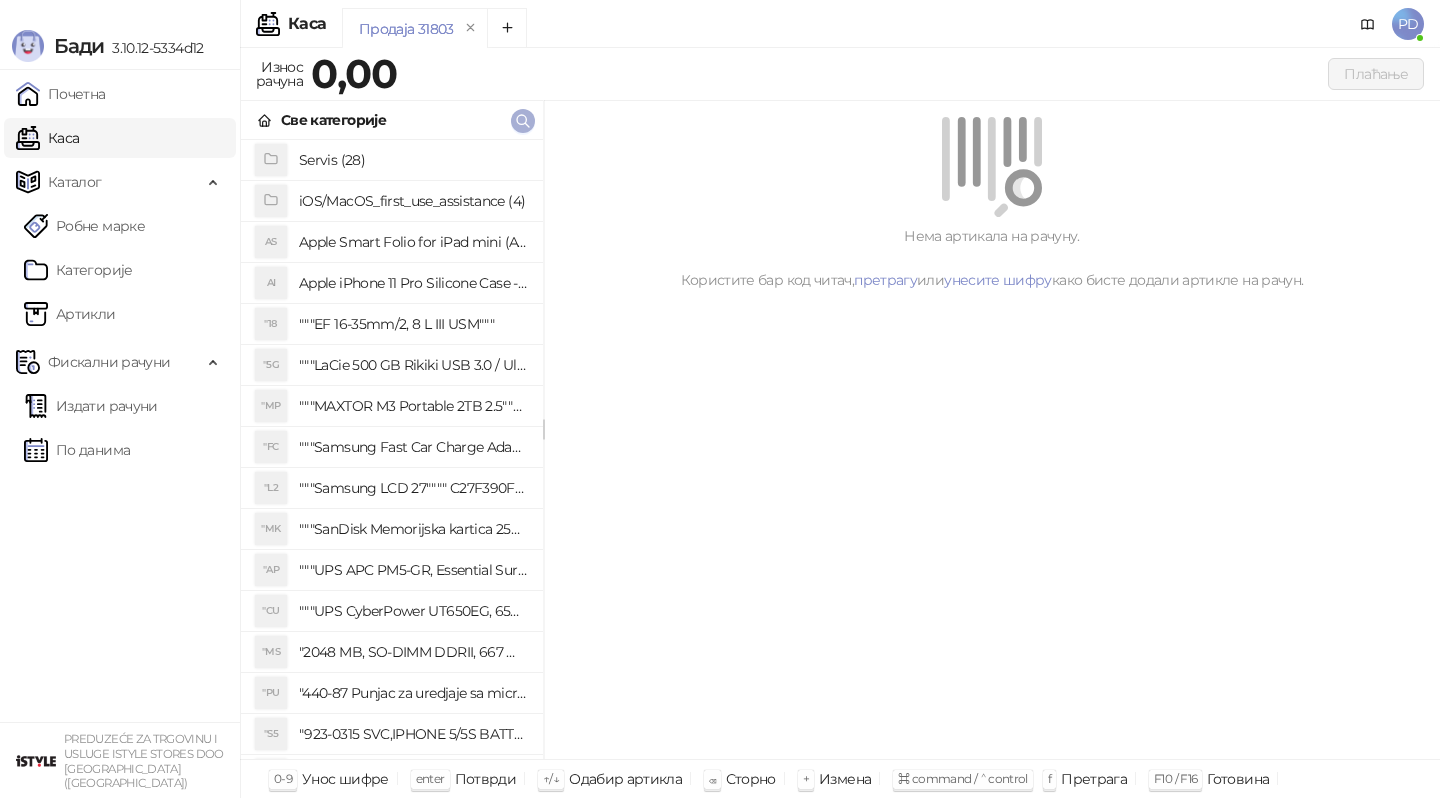 click 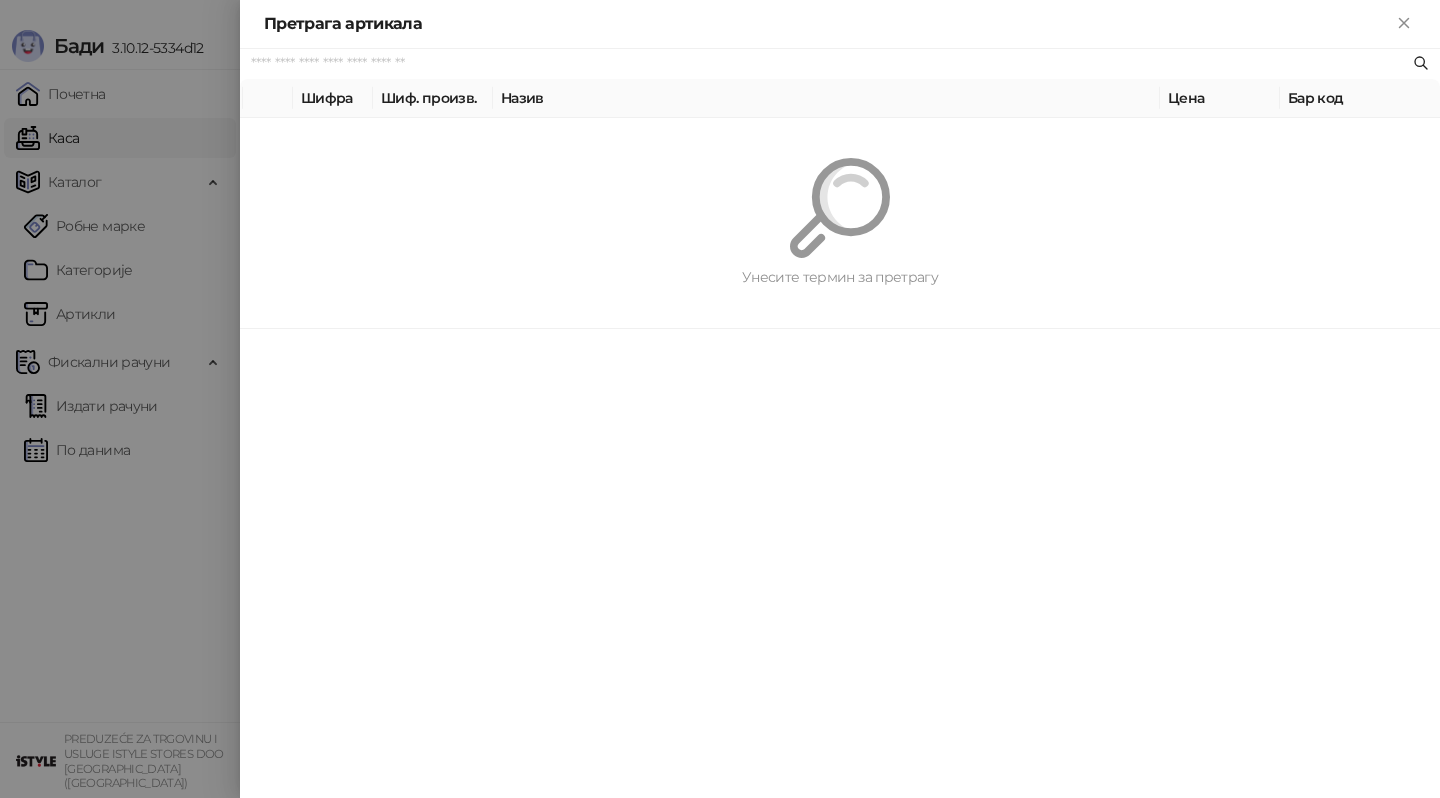 paste on "**********" 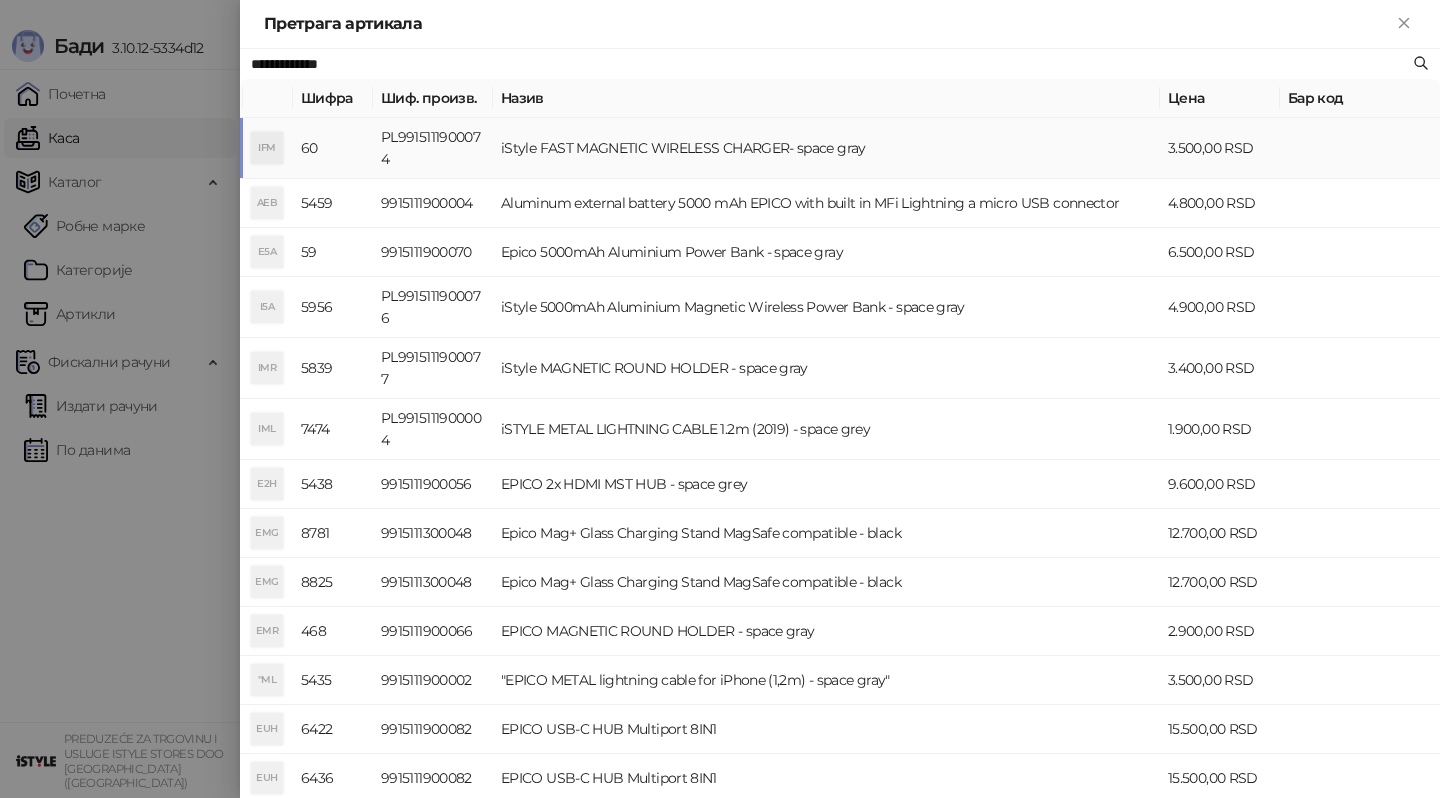 type on "**********" 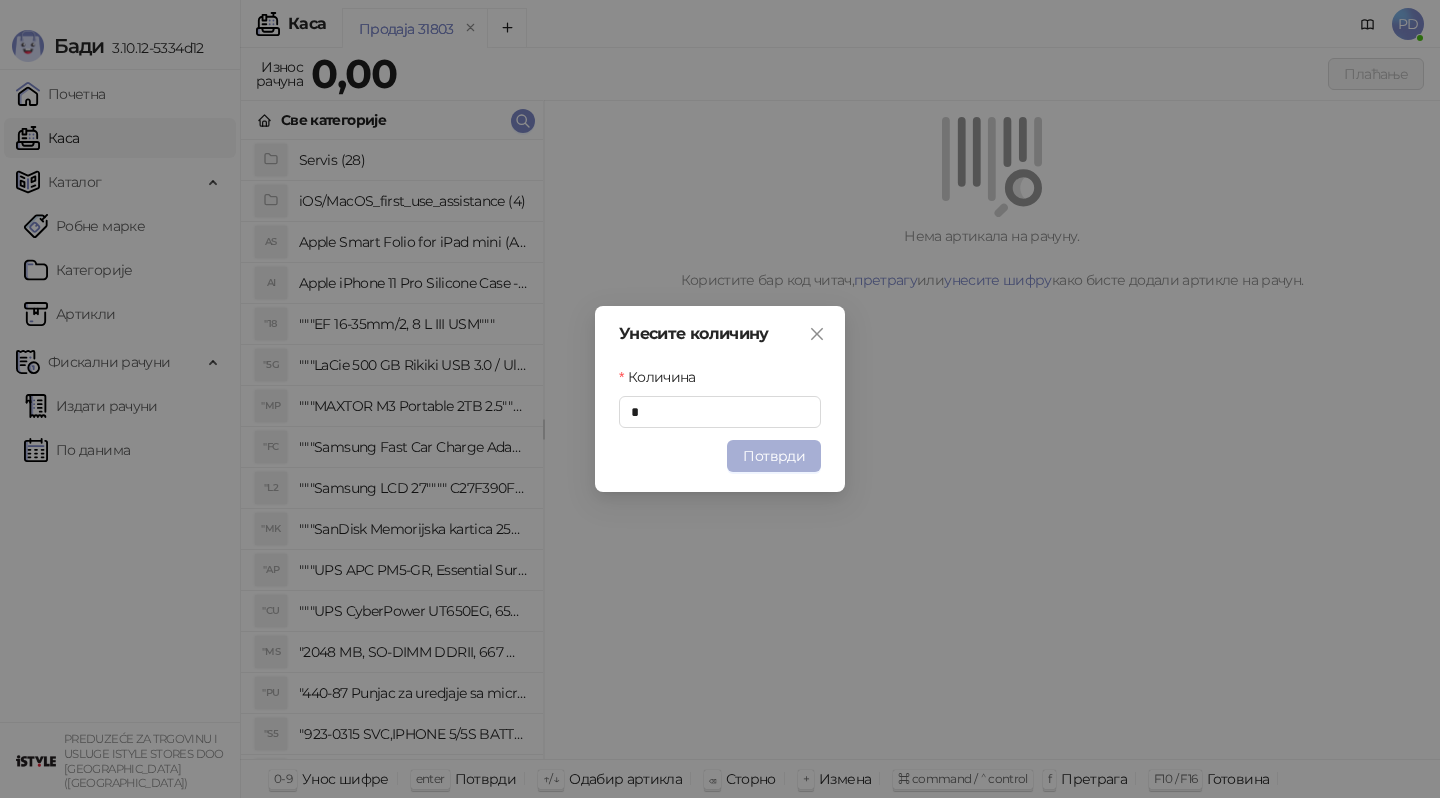 click on "Потврди" at bounding box center [774, 456] 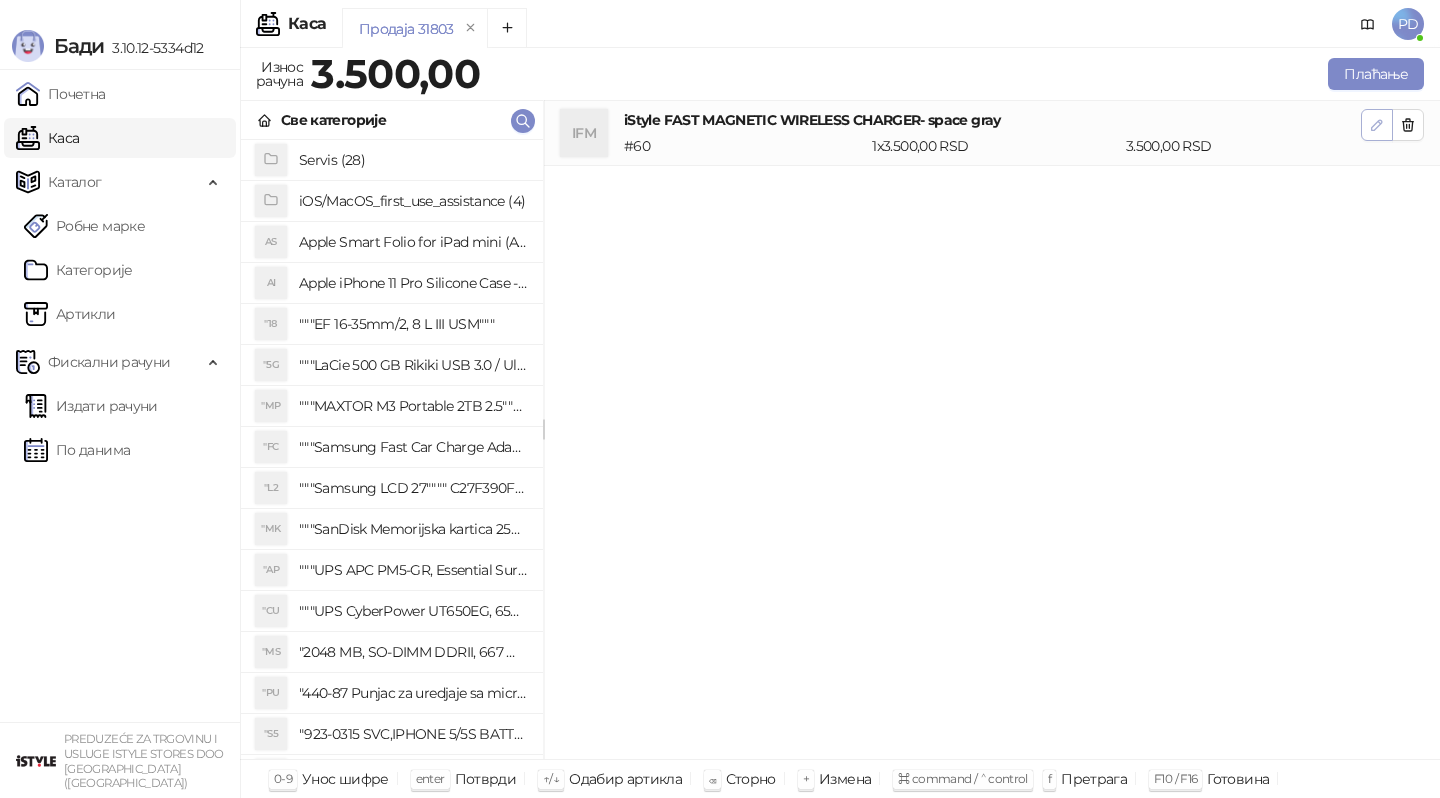 click 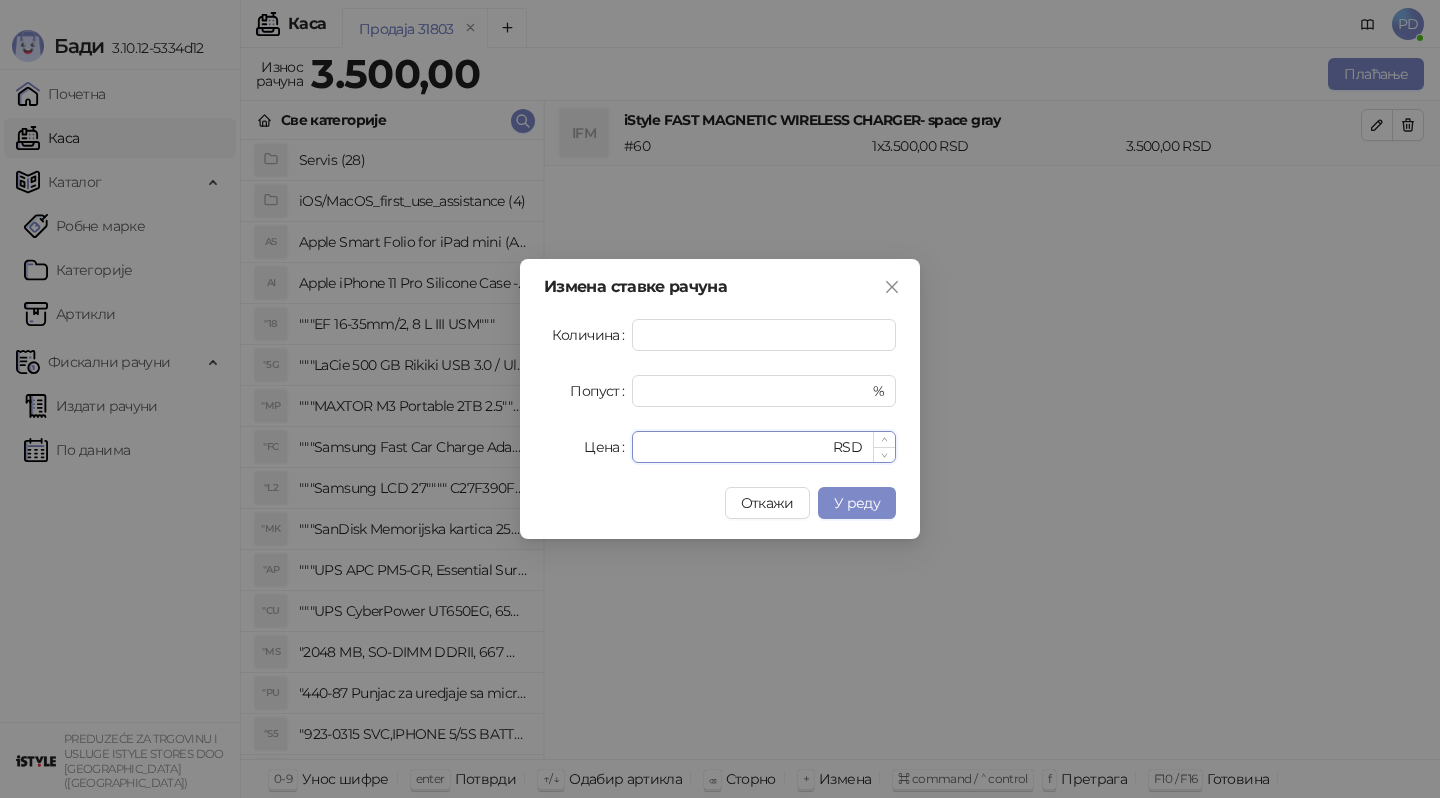 click on "****" at bounding box center (736, 447) 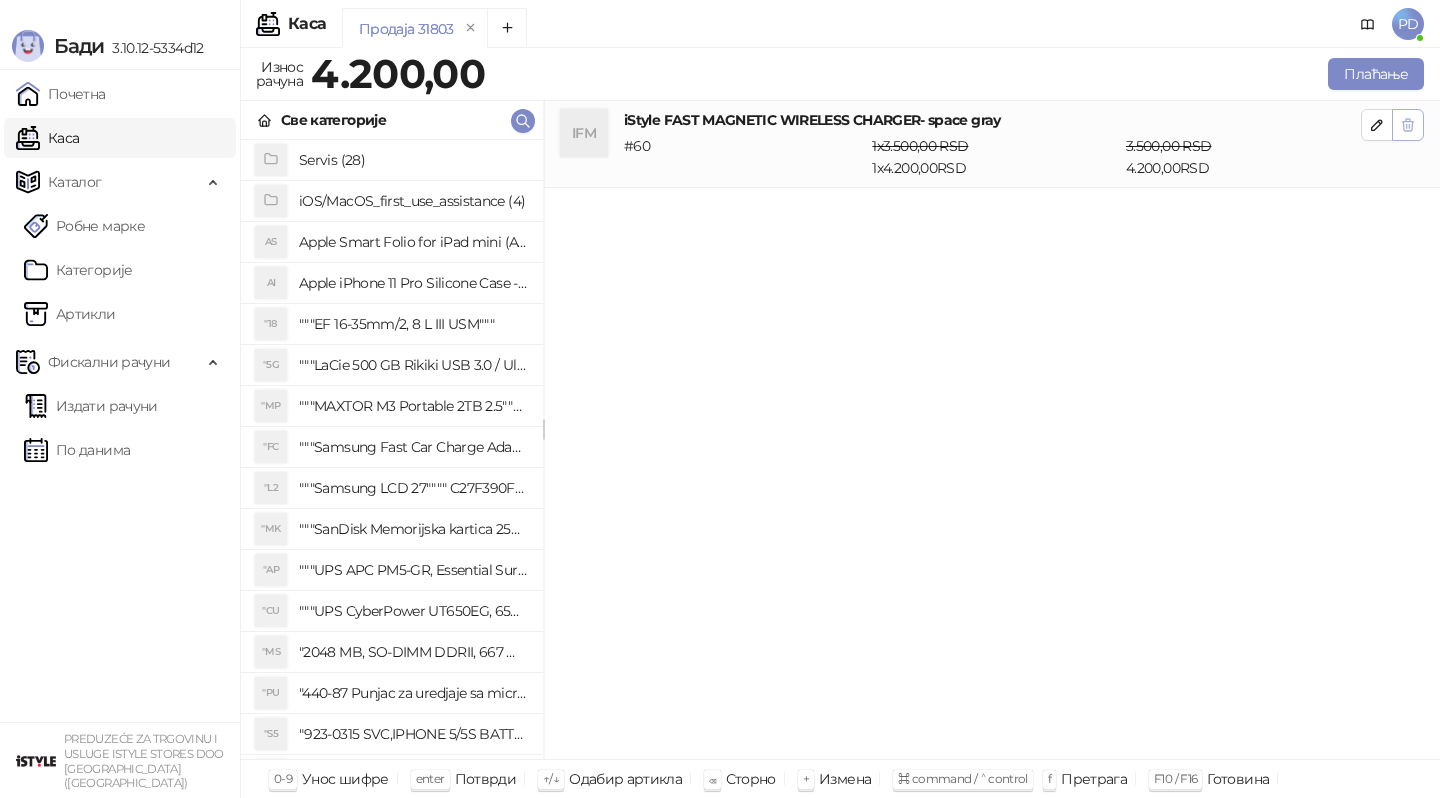 click at bounding box center (1408, 125) 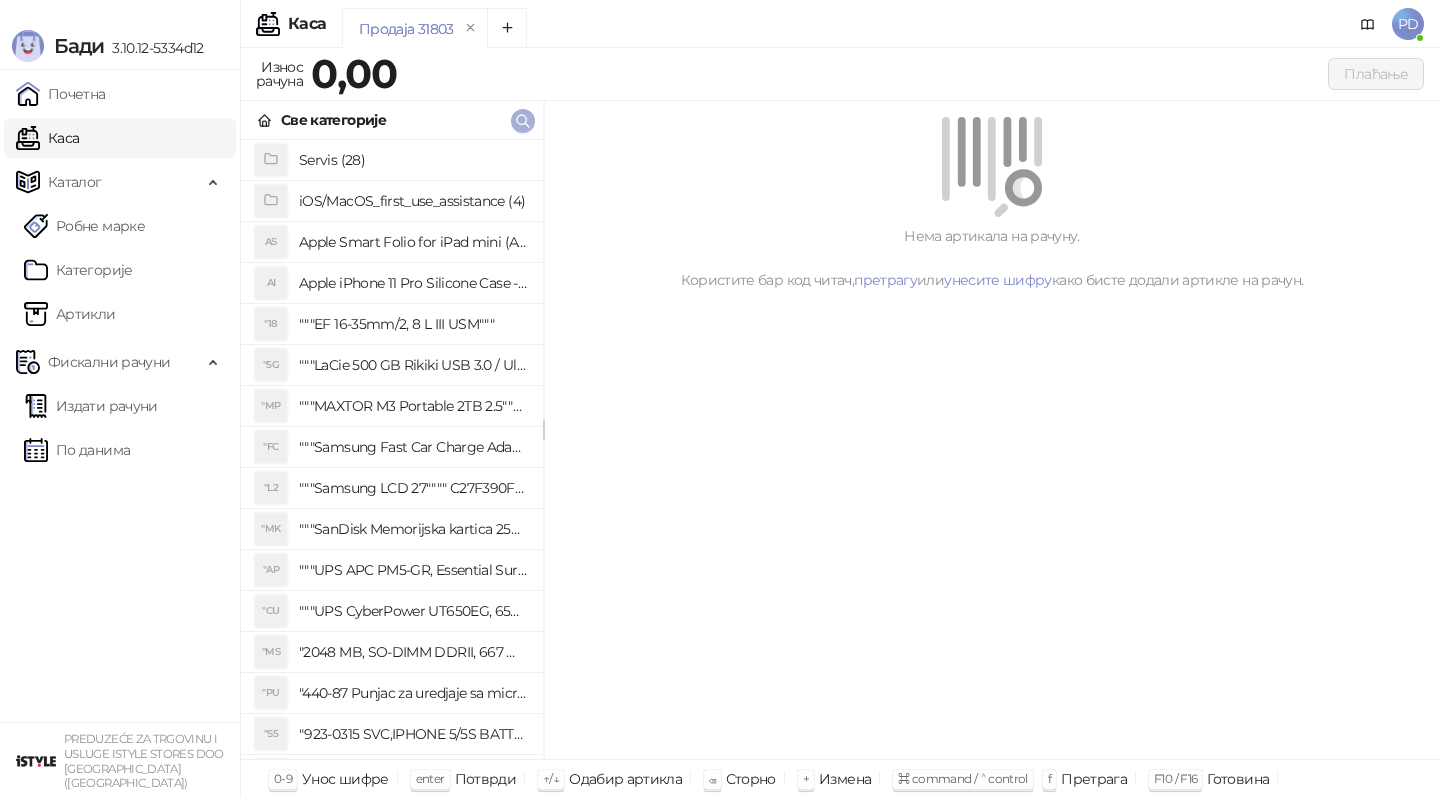 click 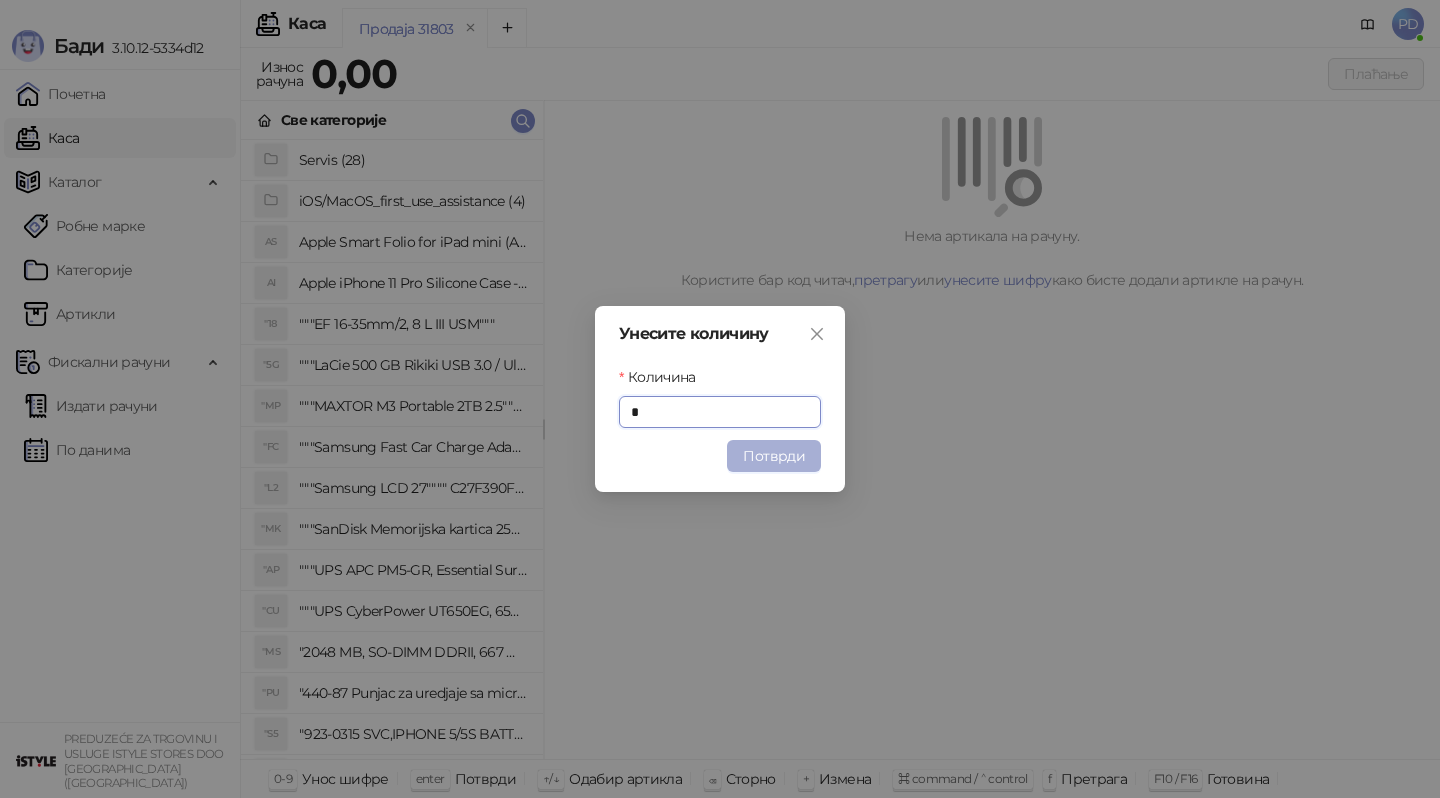 click on "Потврди" at bounding box center [774, 456] 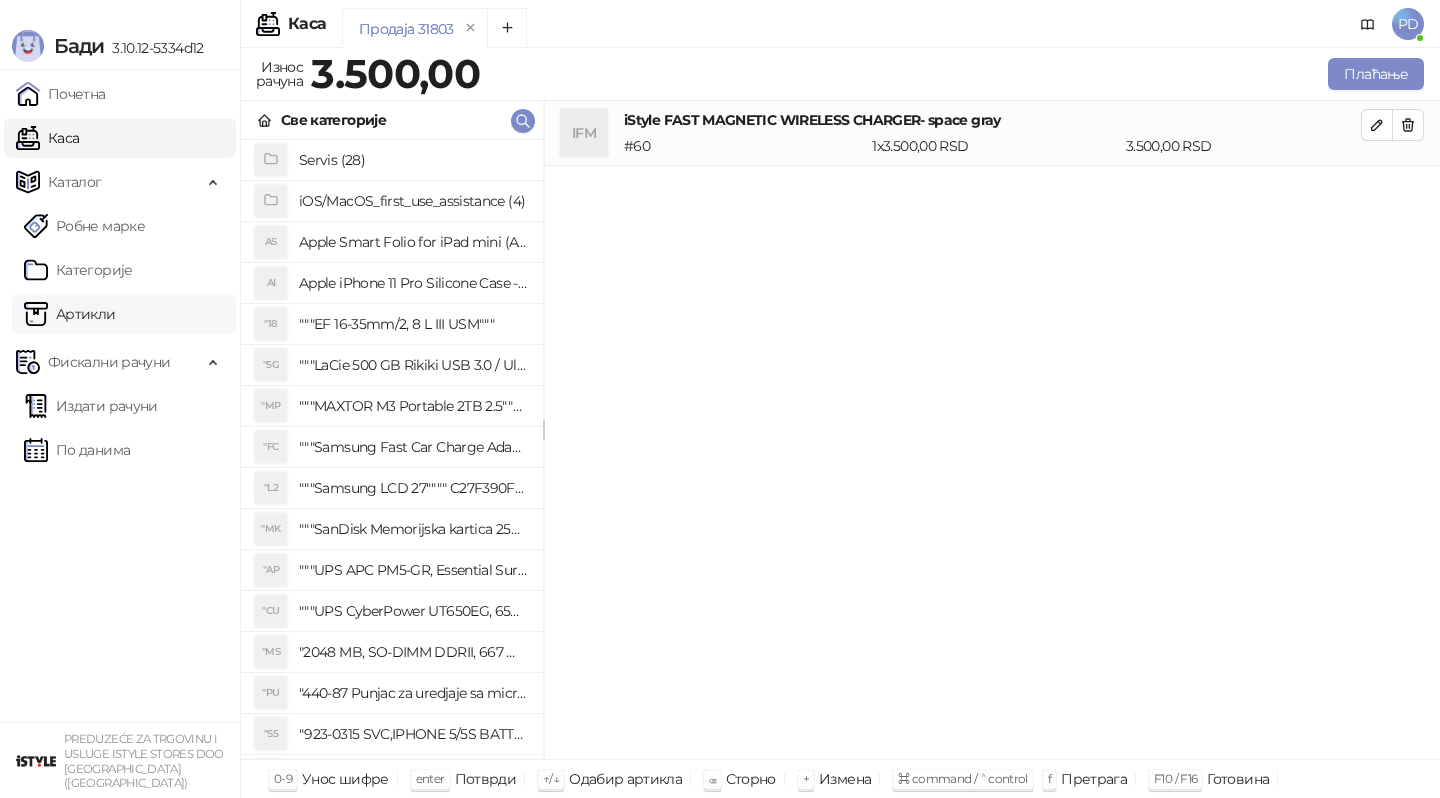 click on "Артикли" at bounding box center [70, 314] 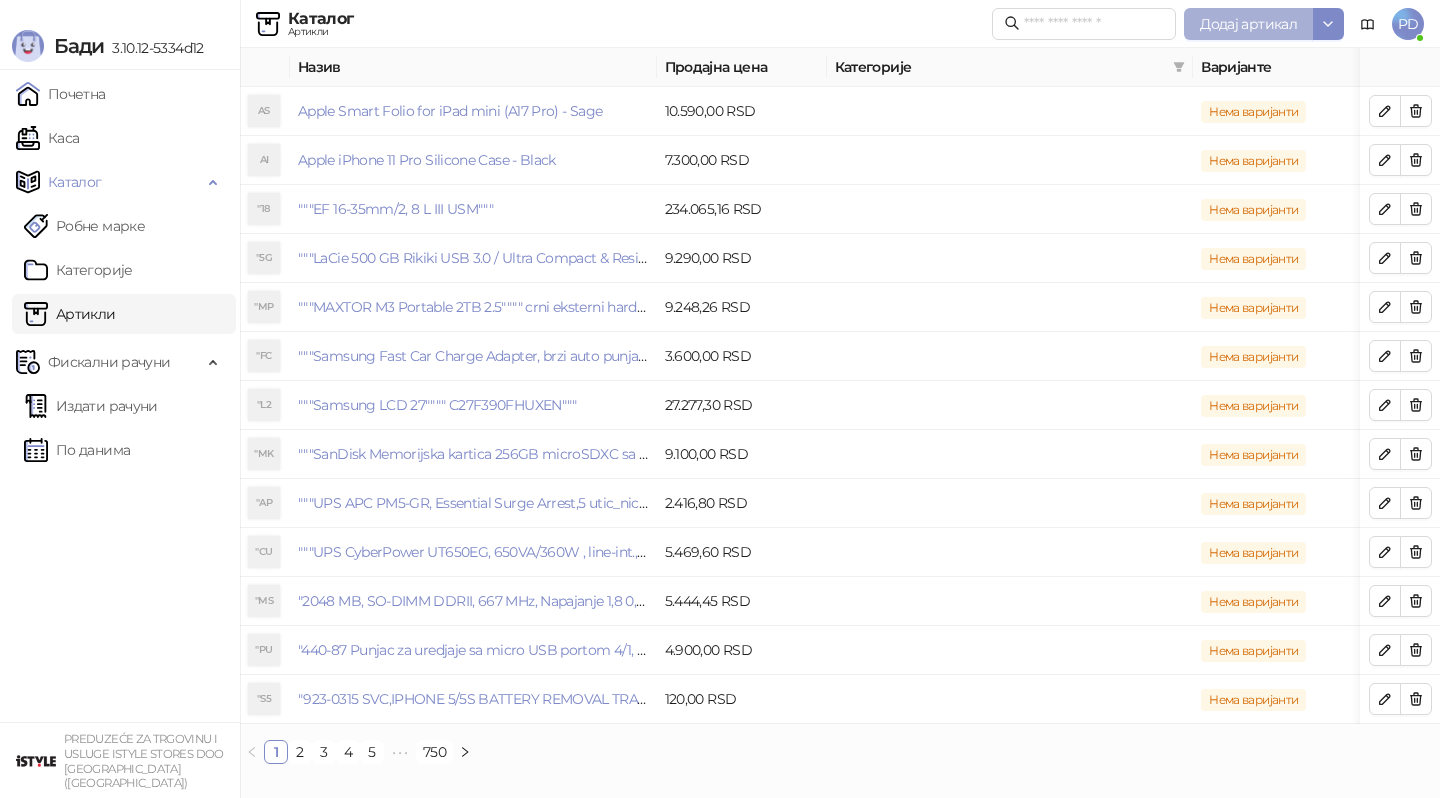 click on "Додај артикал" at bounding box center (1248, 24) 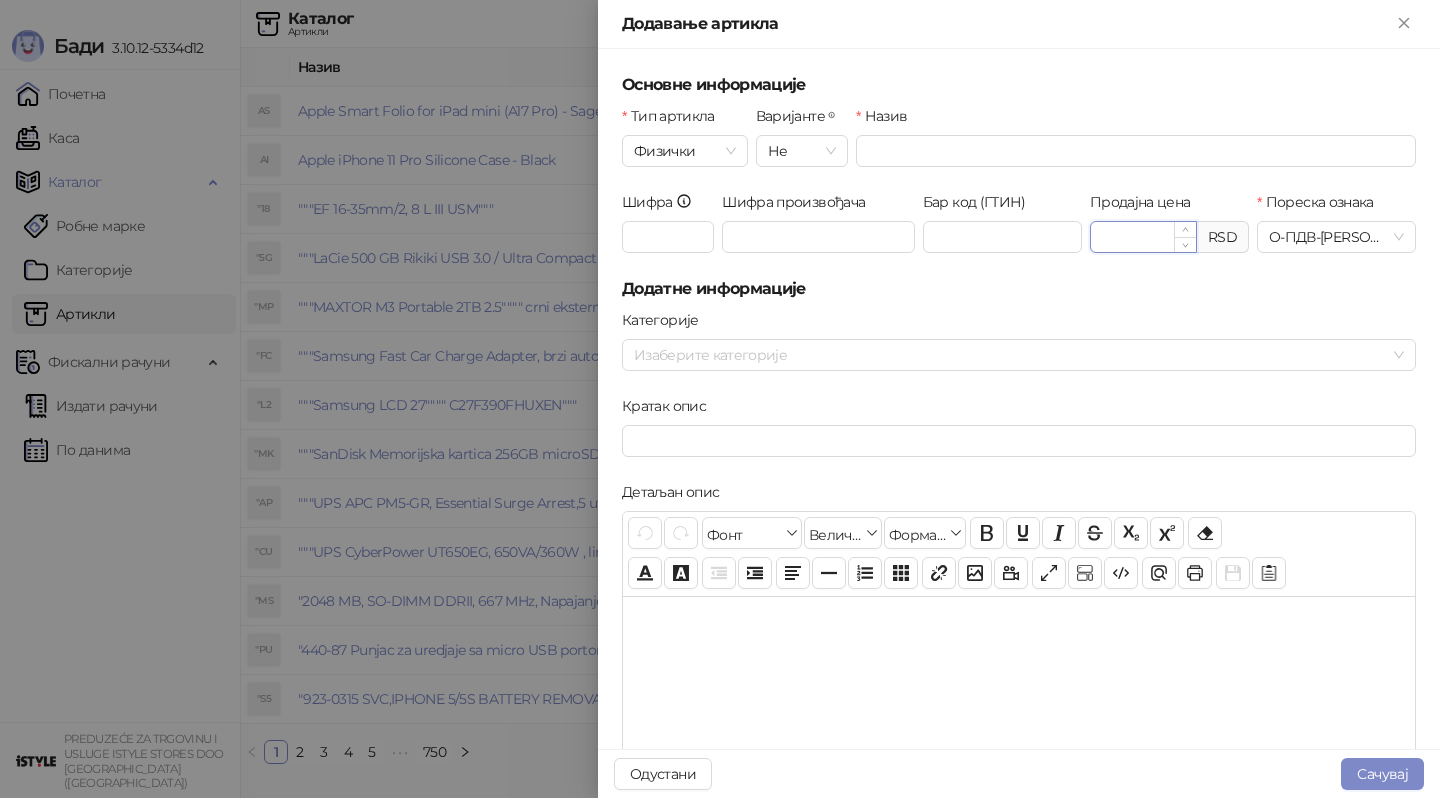 click on "Продајна цена" at bounding box center [1143, 237] 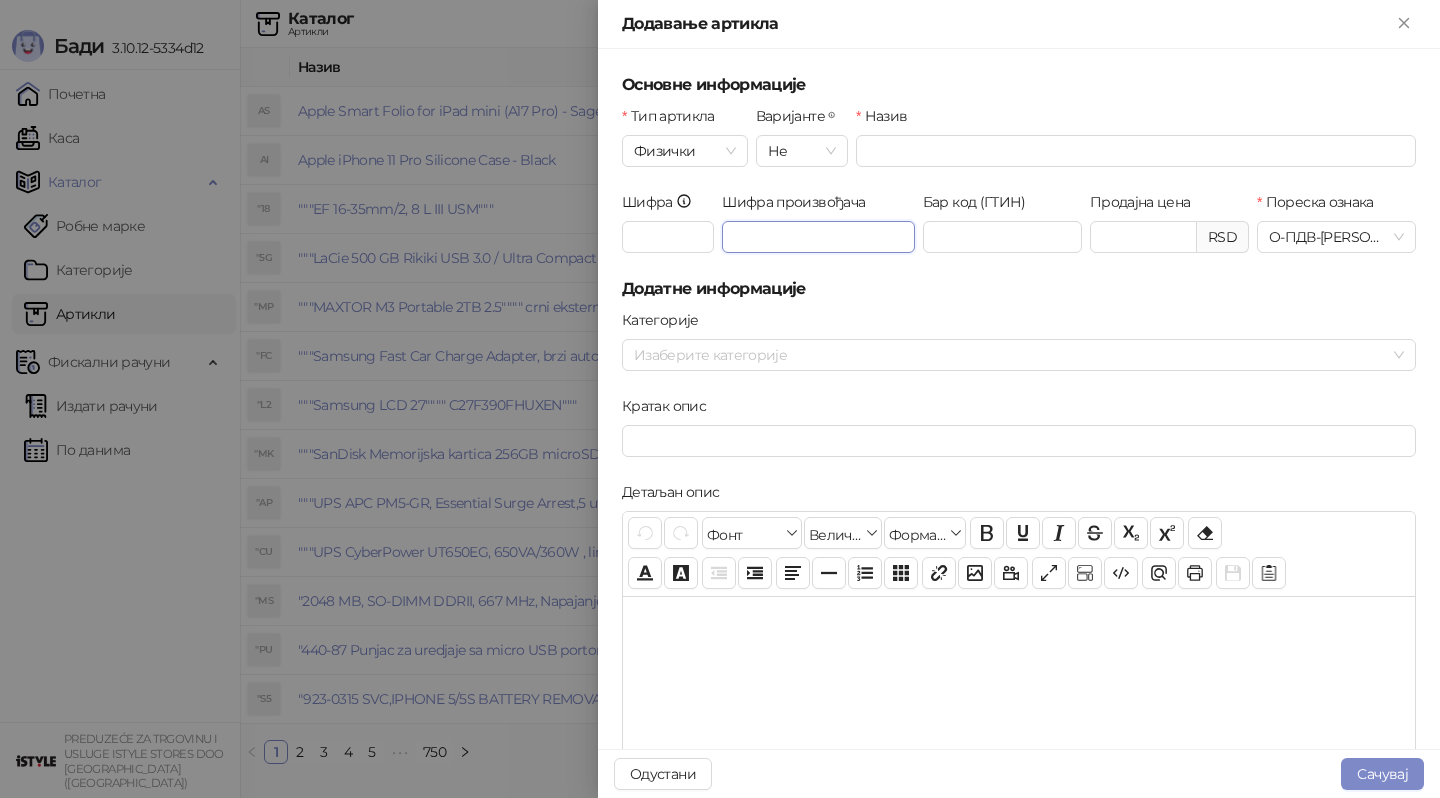 click on "Шифра произвођача" at bounding box center (818, 237) 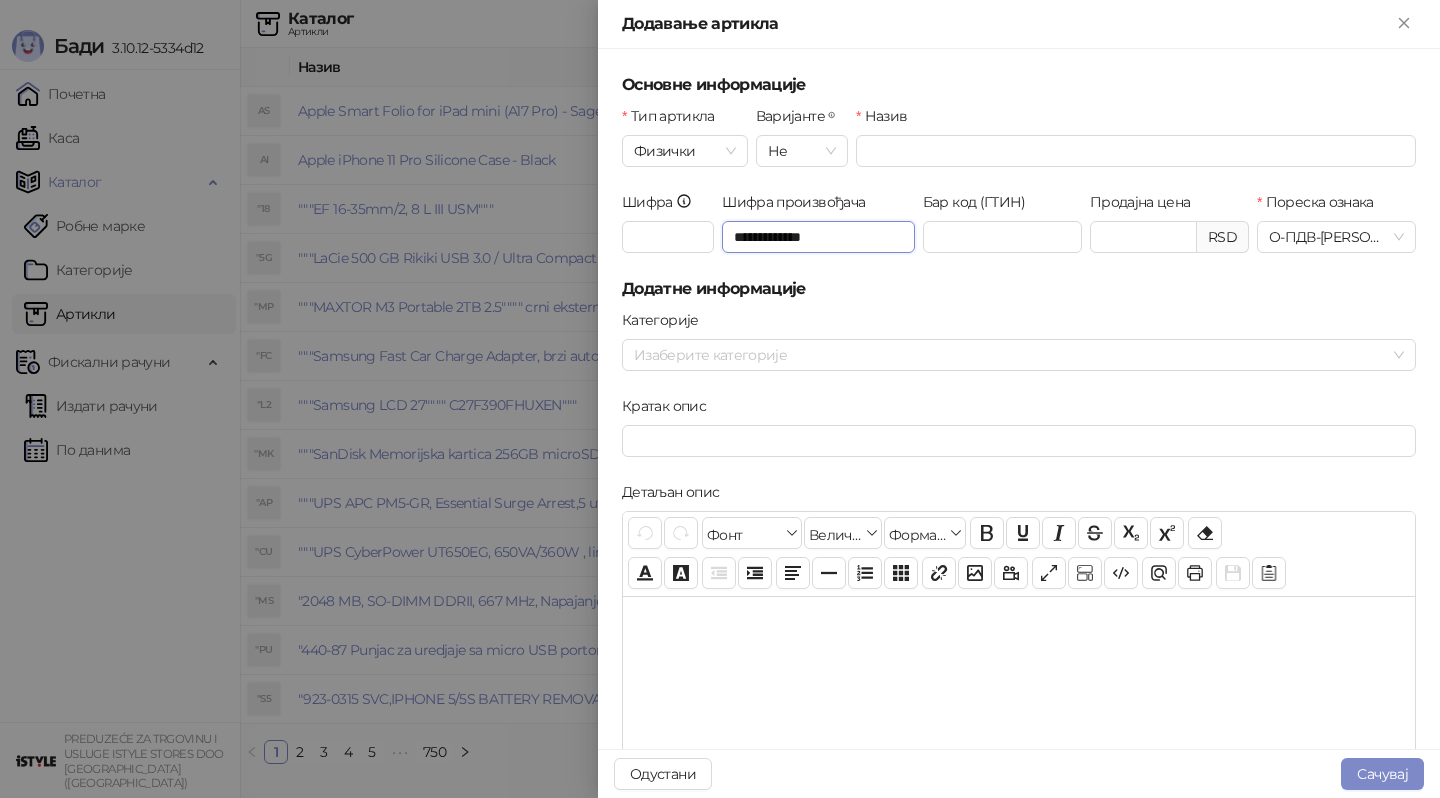 type on "**********" 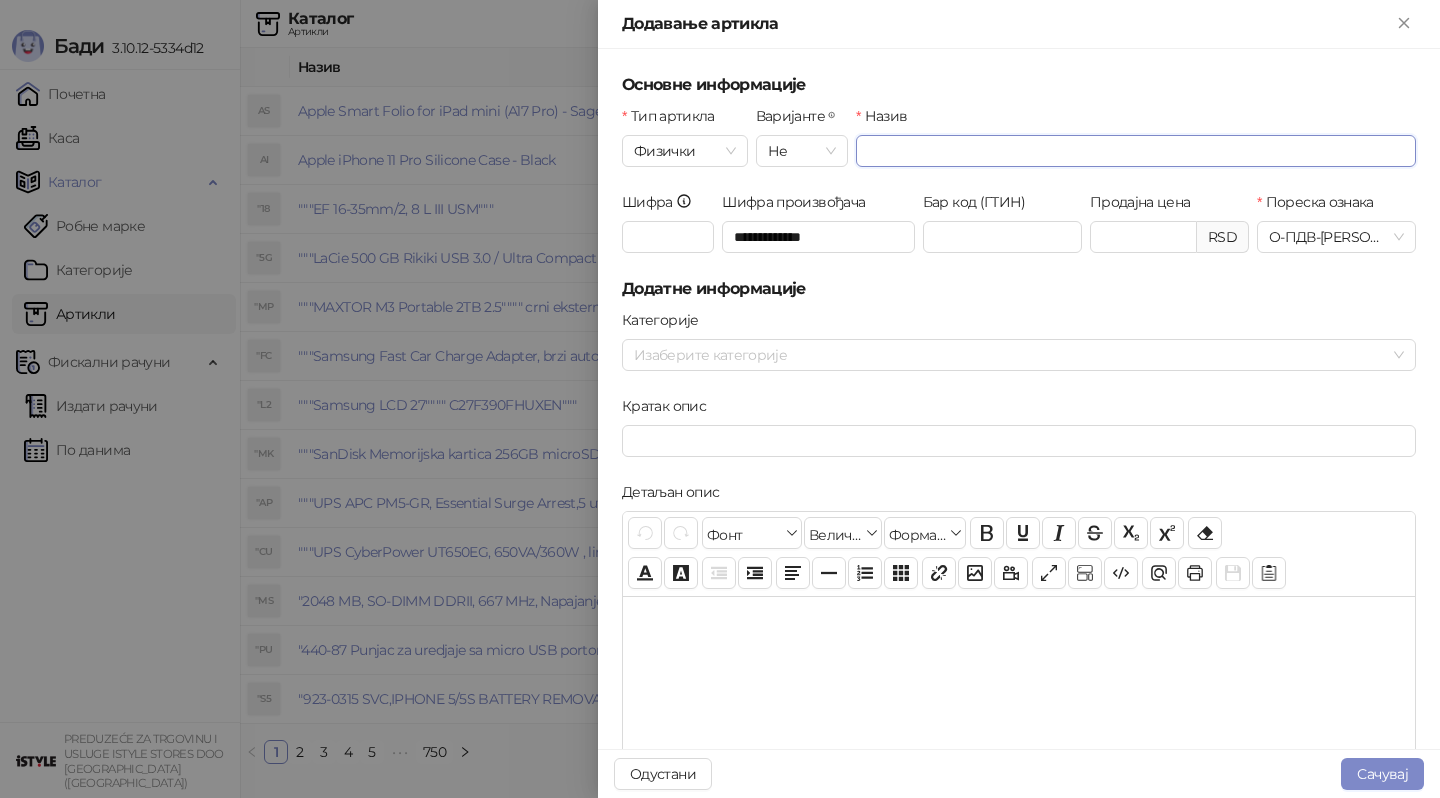 click on "Назив" at bounding box center [1136, 151] 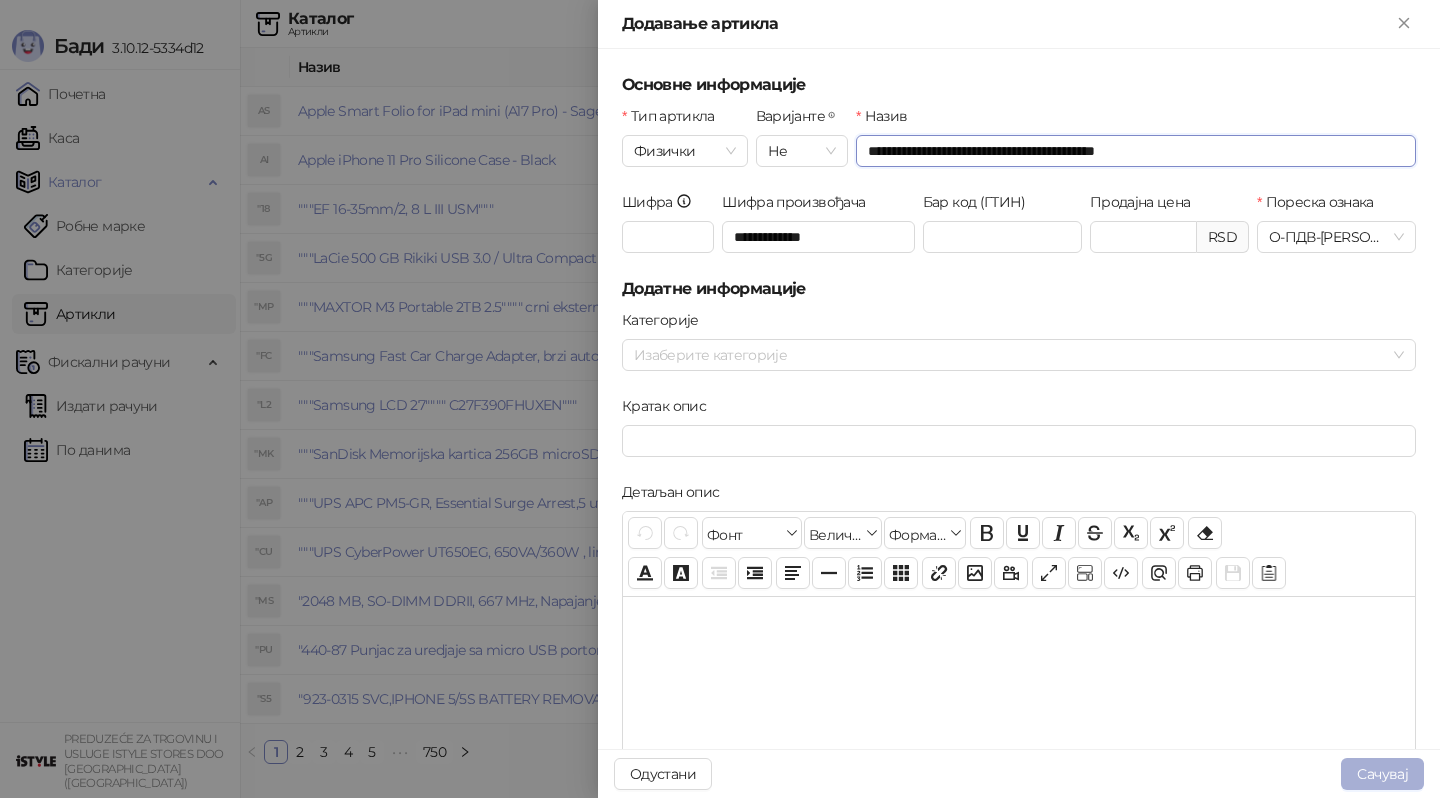 type on "**********" 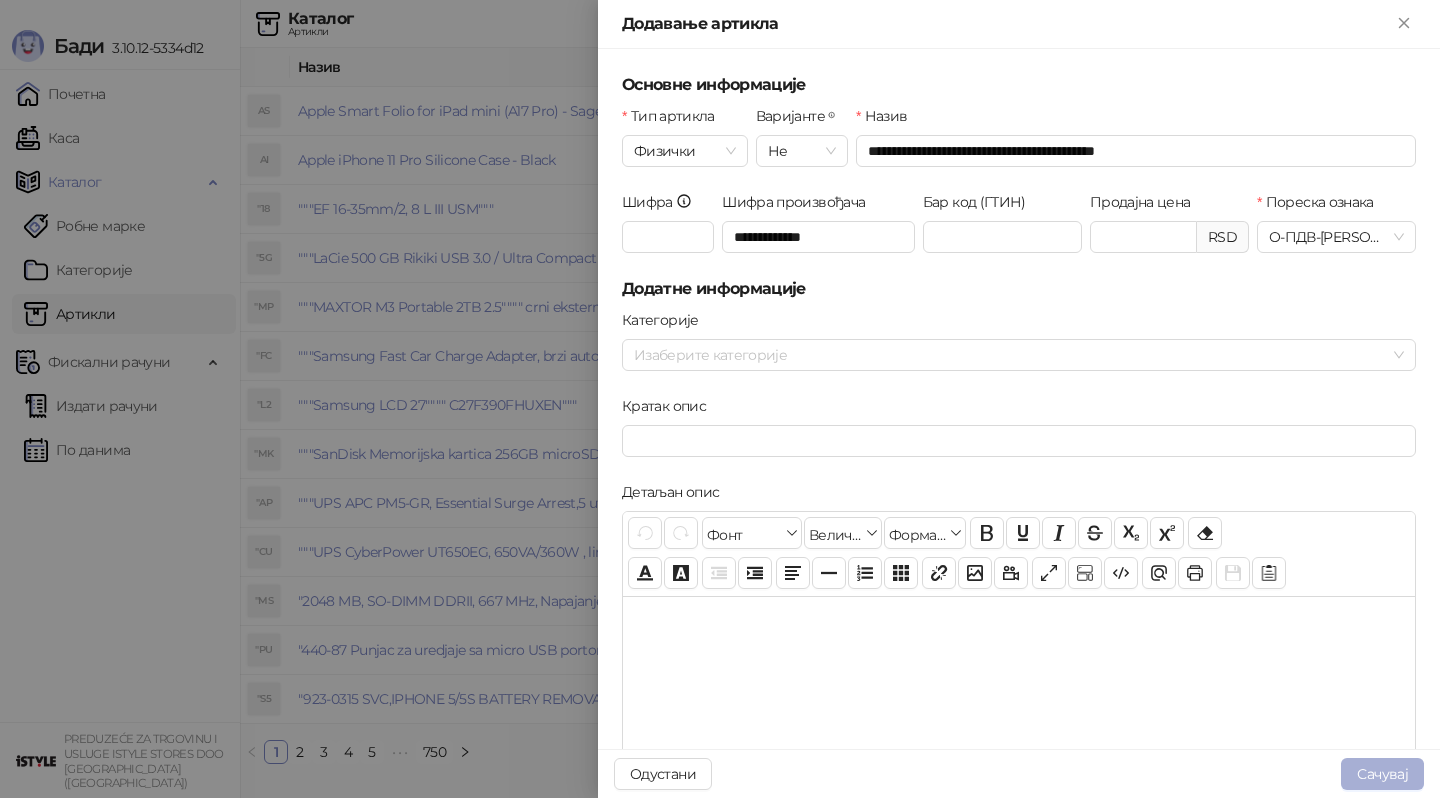 click on "Сачувај" at bounding box center [1382, 774] 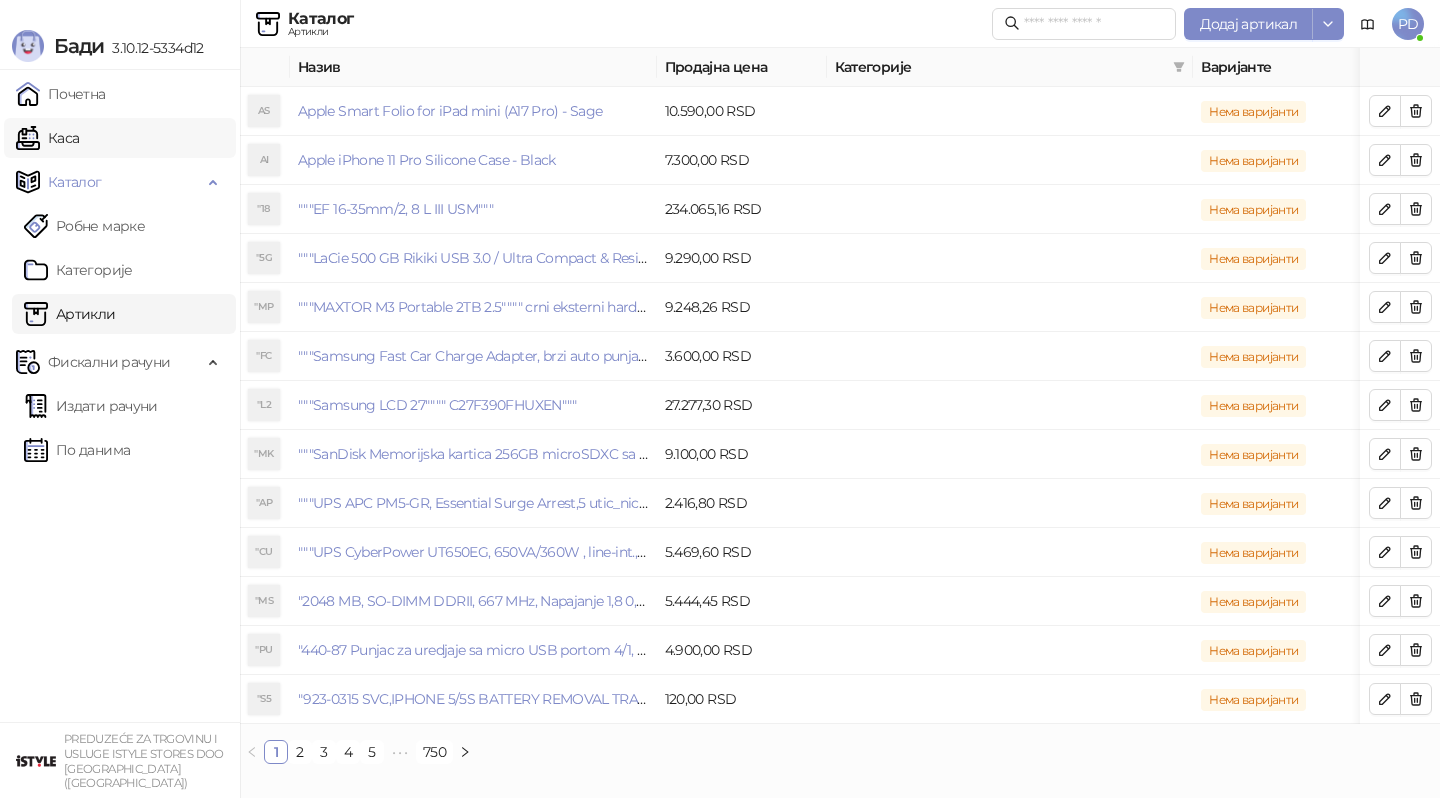 click on "Каса" at bounding box center [47, 138] 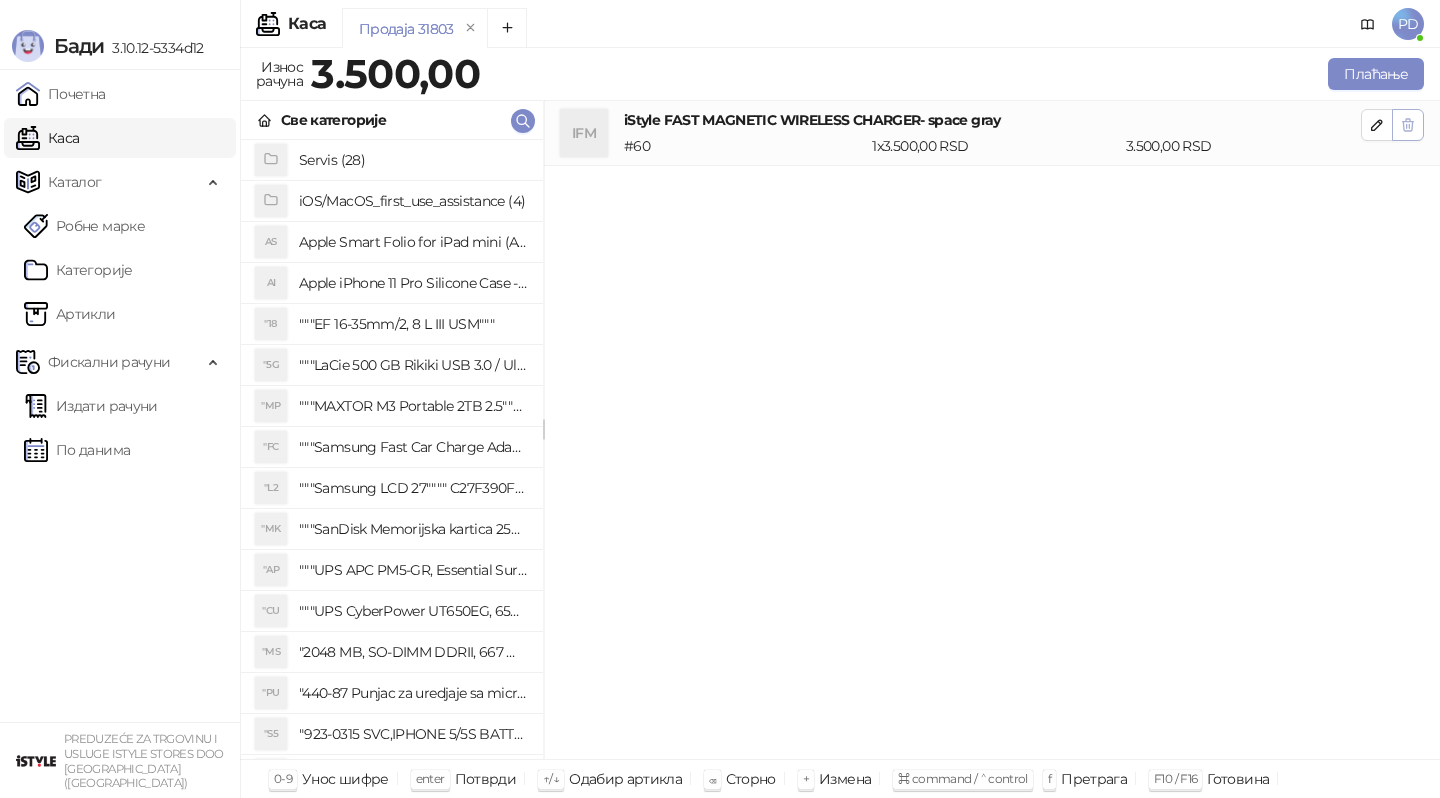 click at bounding box center [1408, 125] 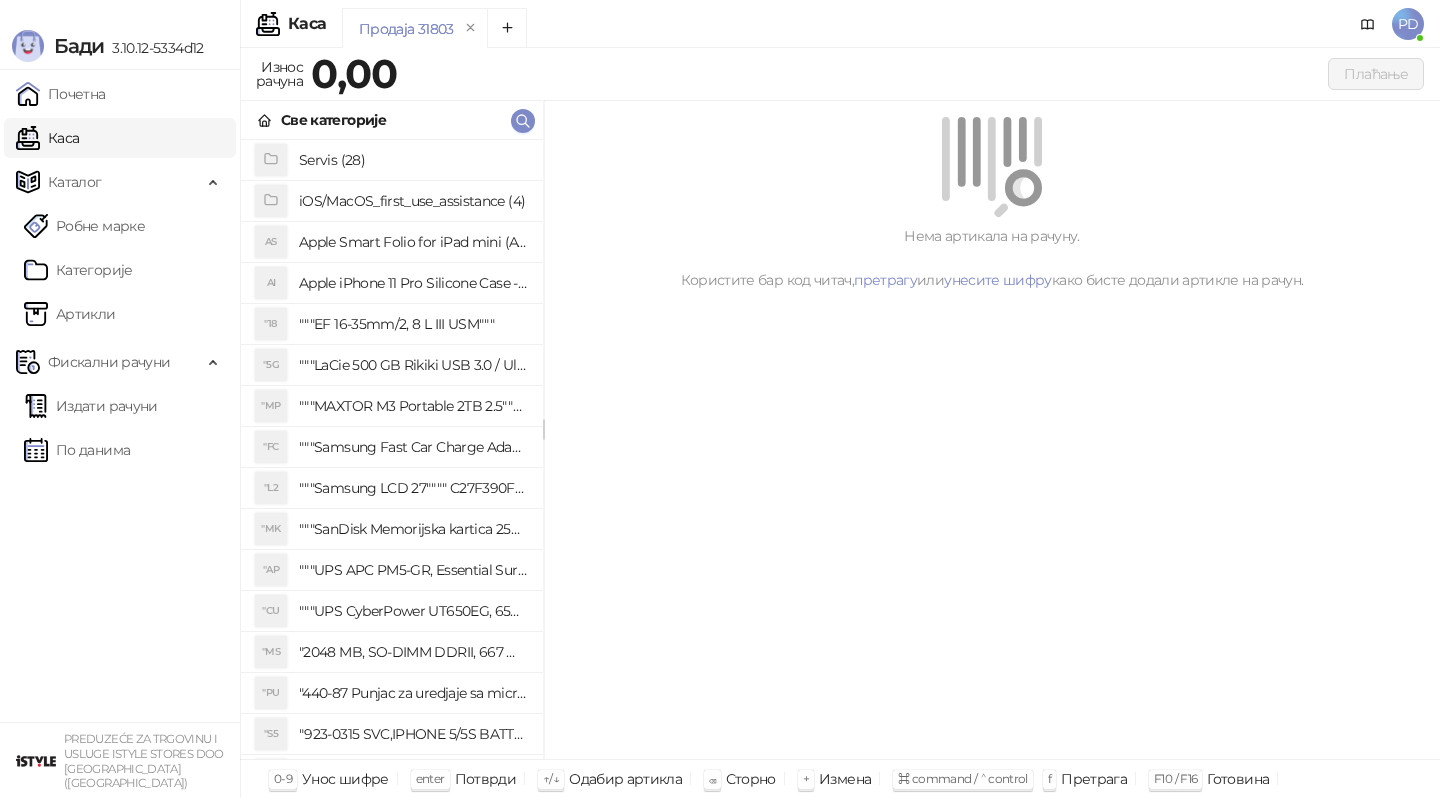 click on "Све категорије" at bounding box center (392, 120) 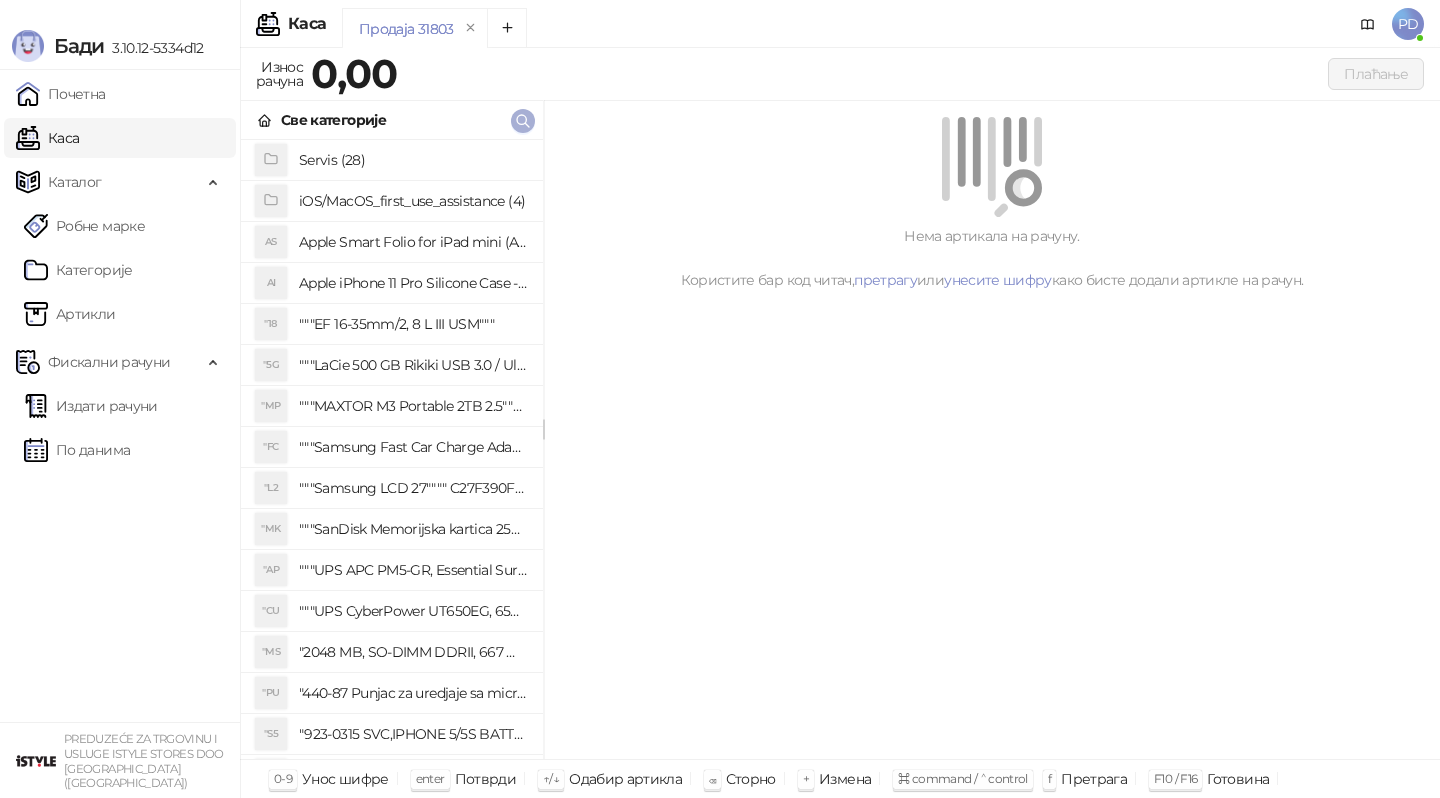 click 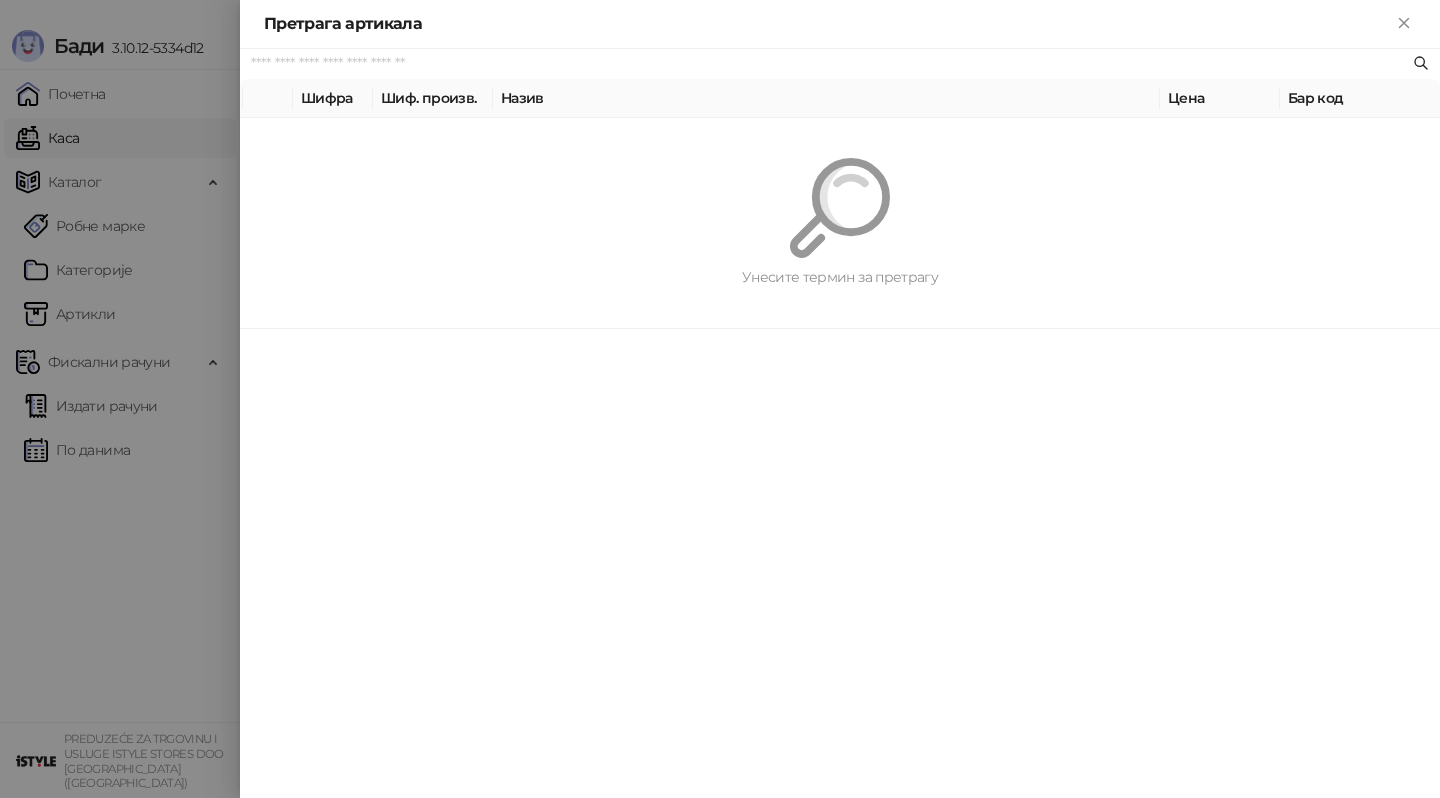 paste on "**********" 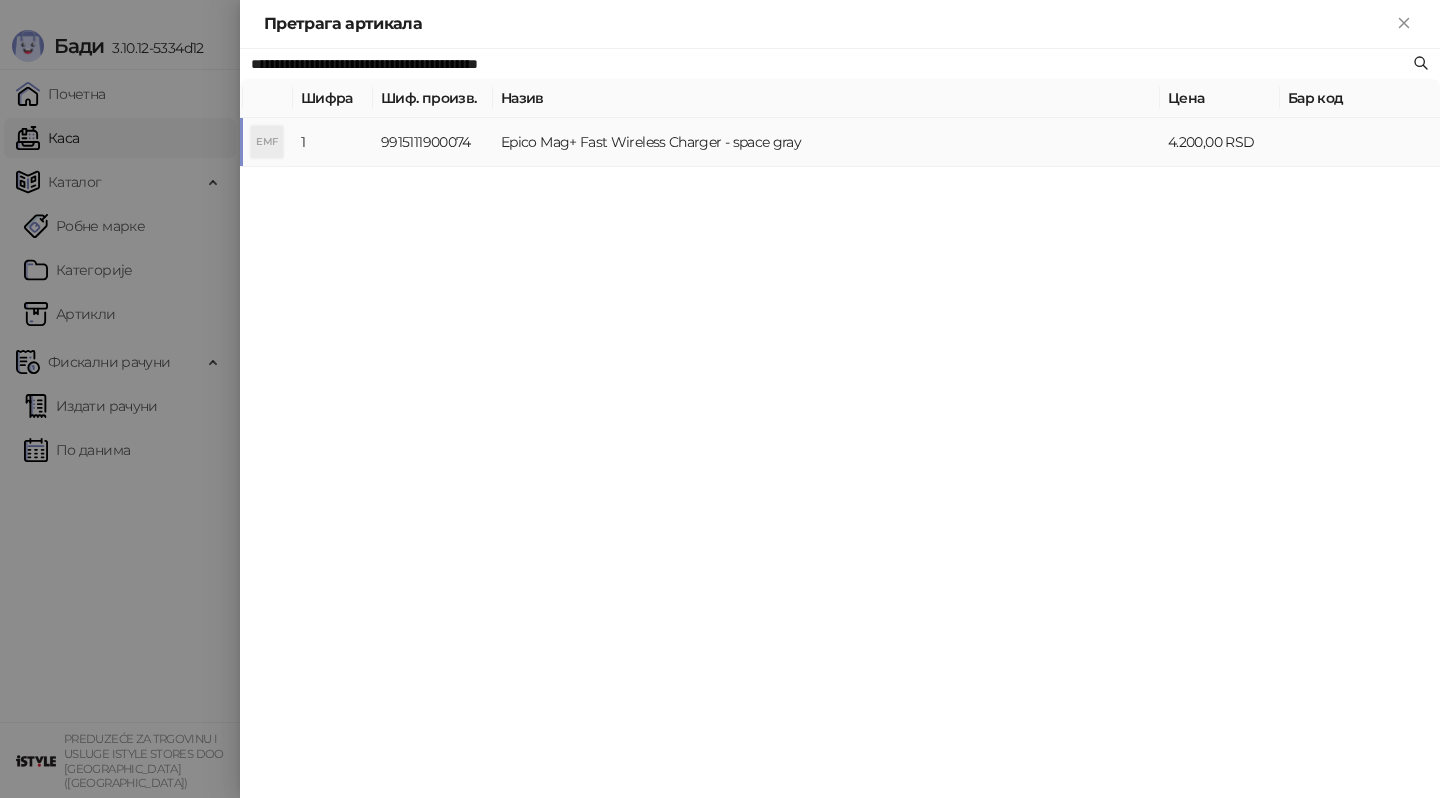 type on "**********" 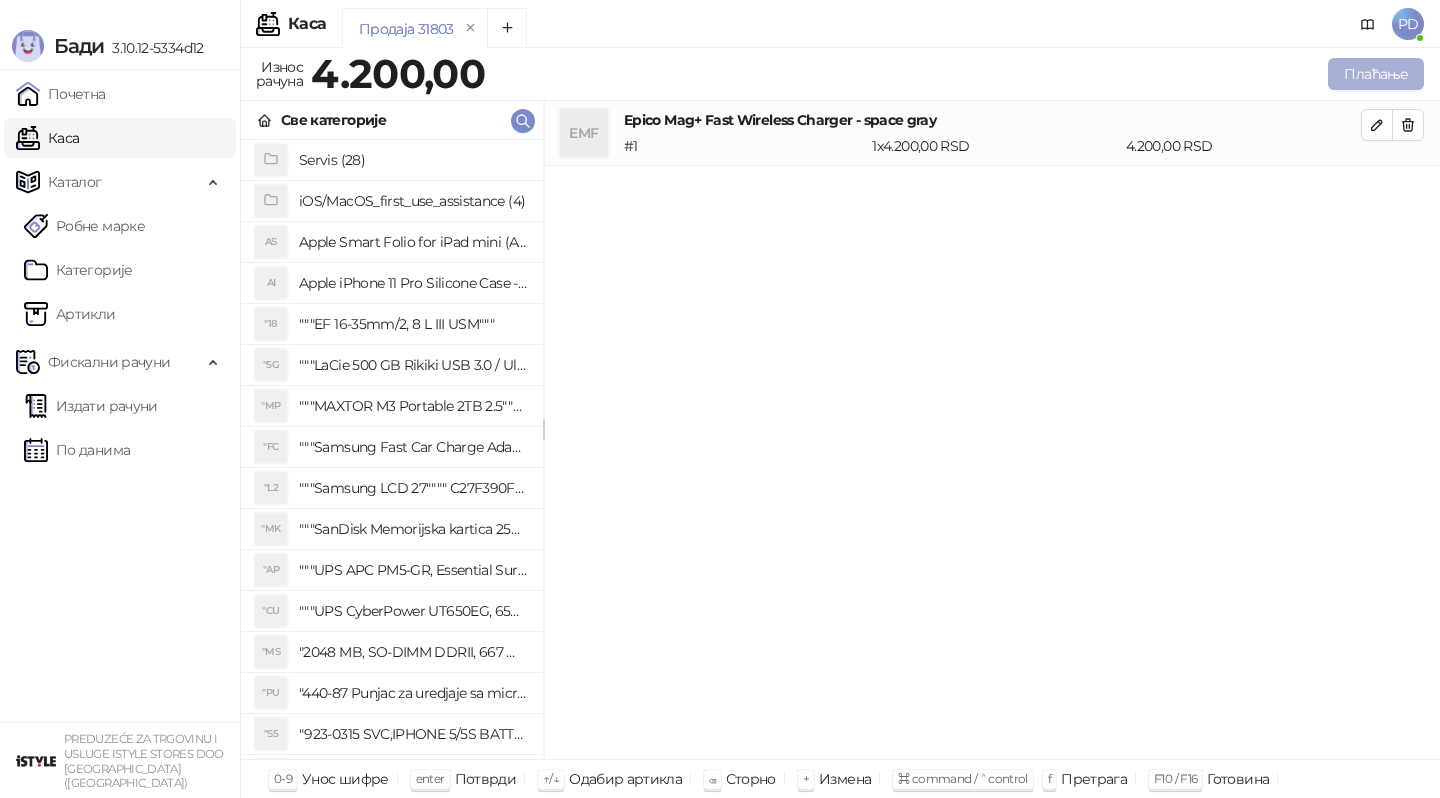click on "Плаћање" at bounding box center [1376, 74] 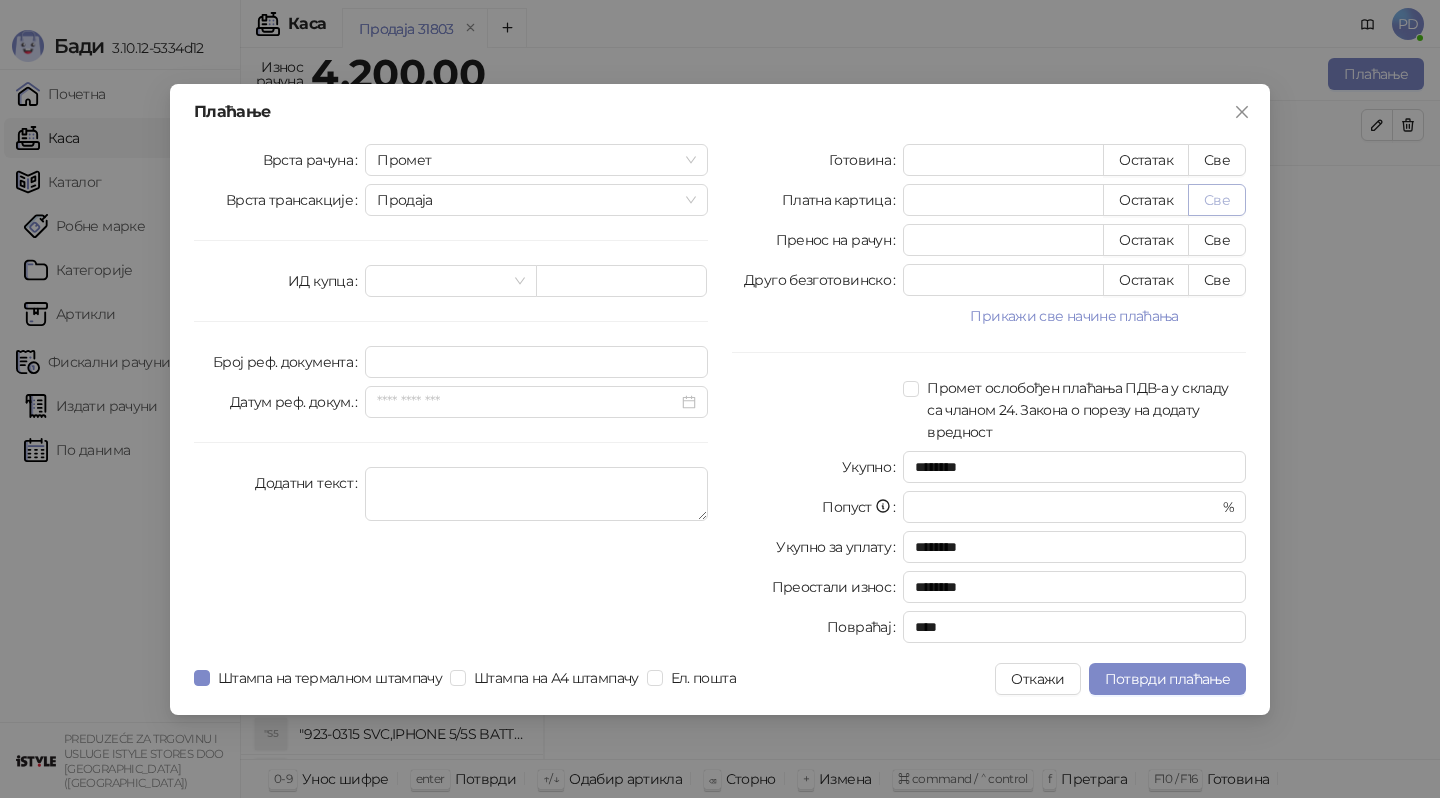 click on "Све" at bounding box center (1217, 200) 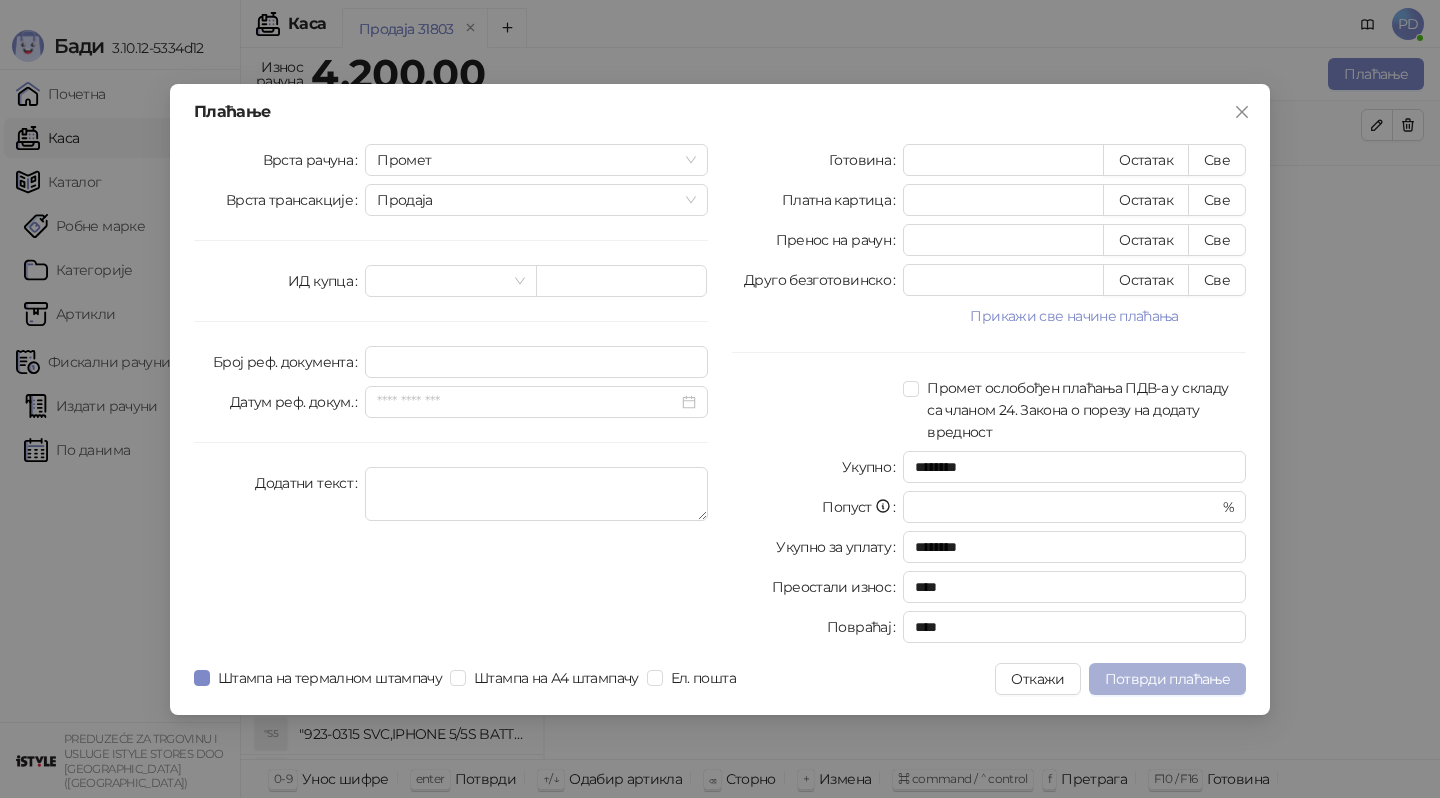 click on "Потврди плаћање" at bounding box center [1167, 679] 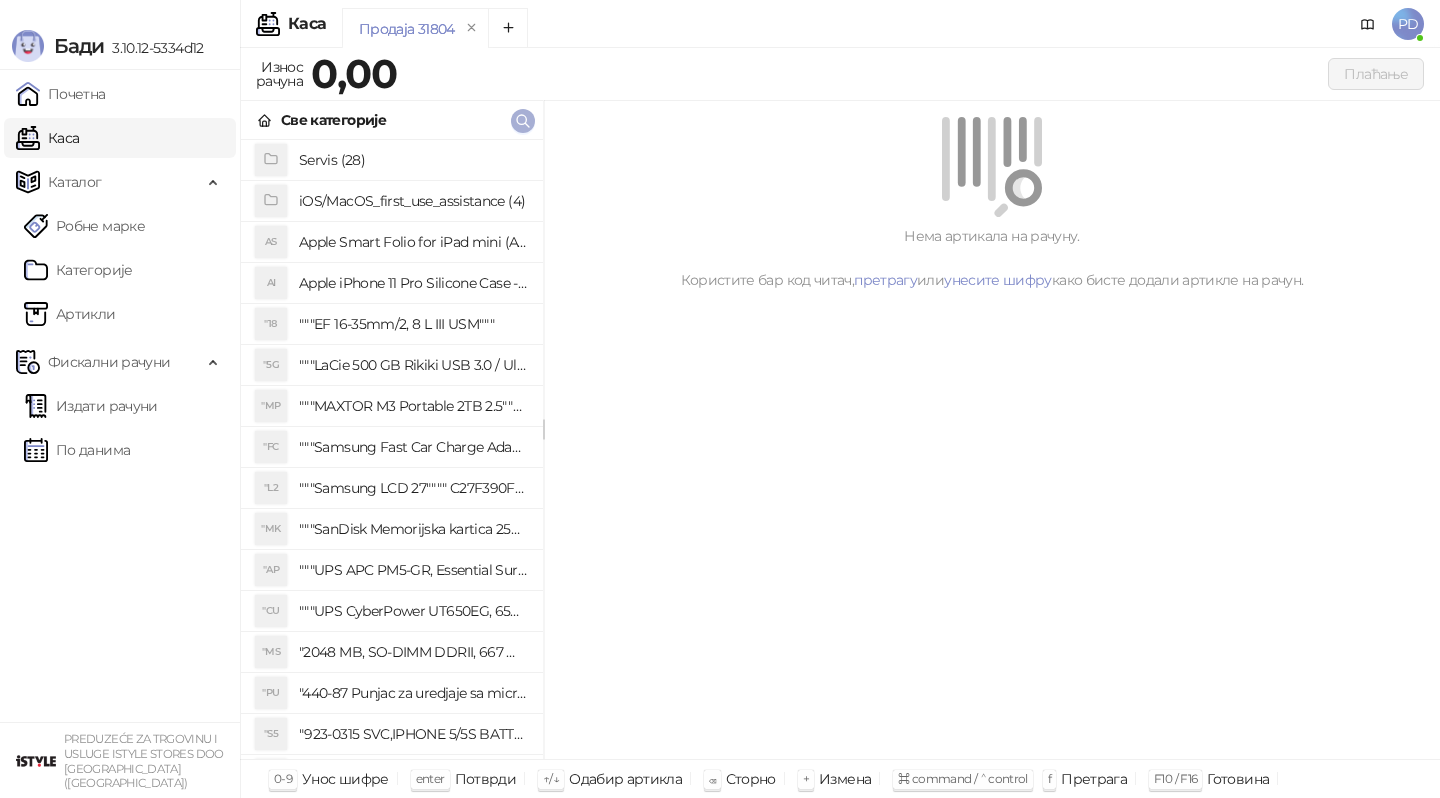 click 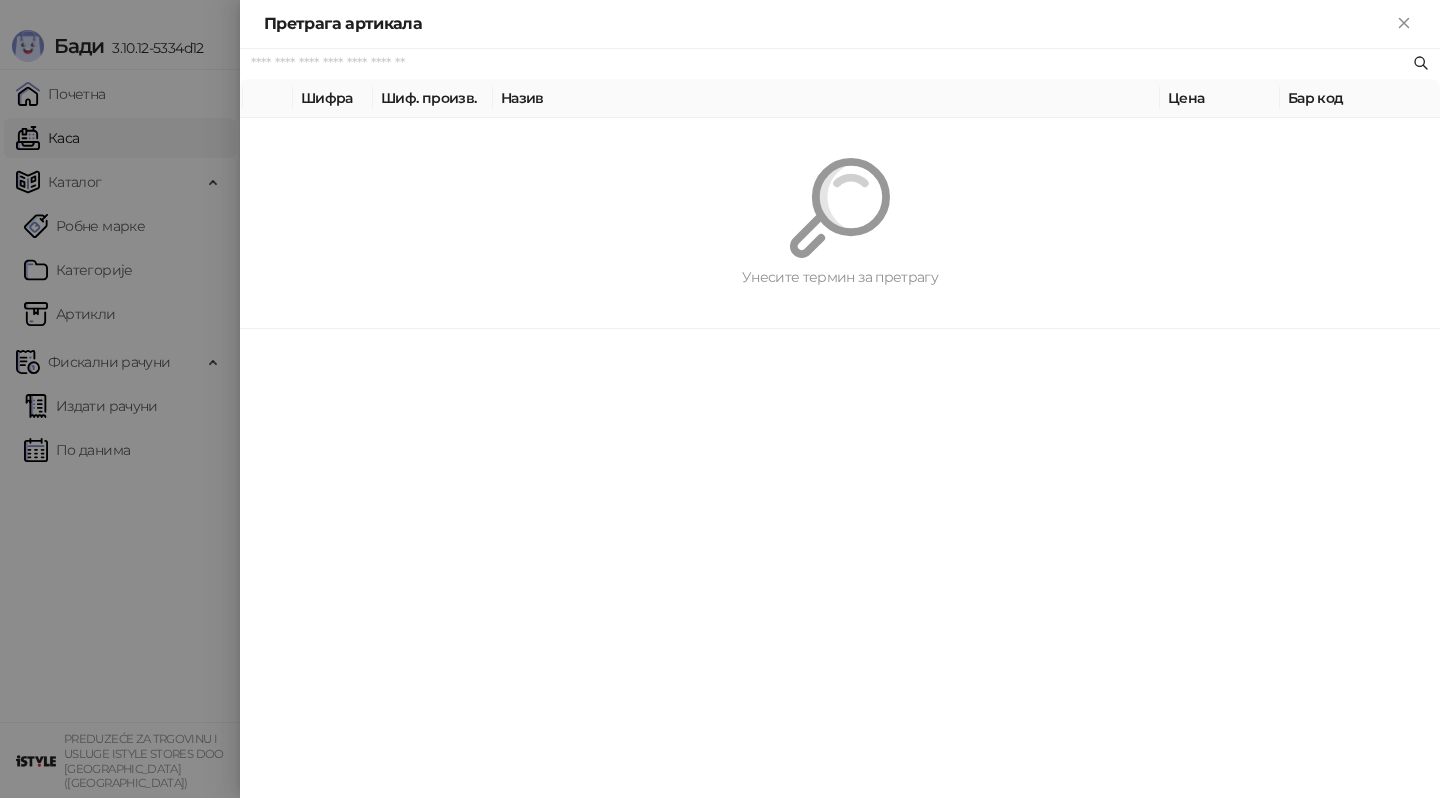 paste on "**********" 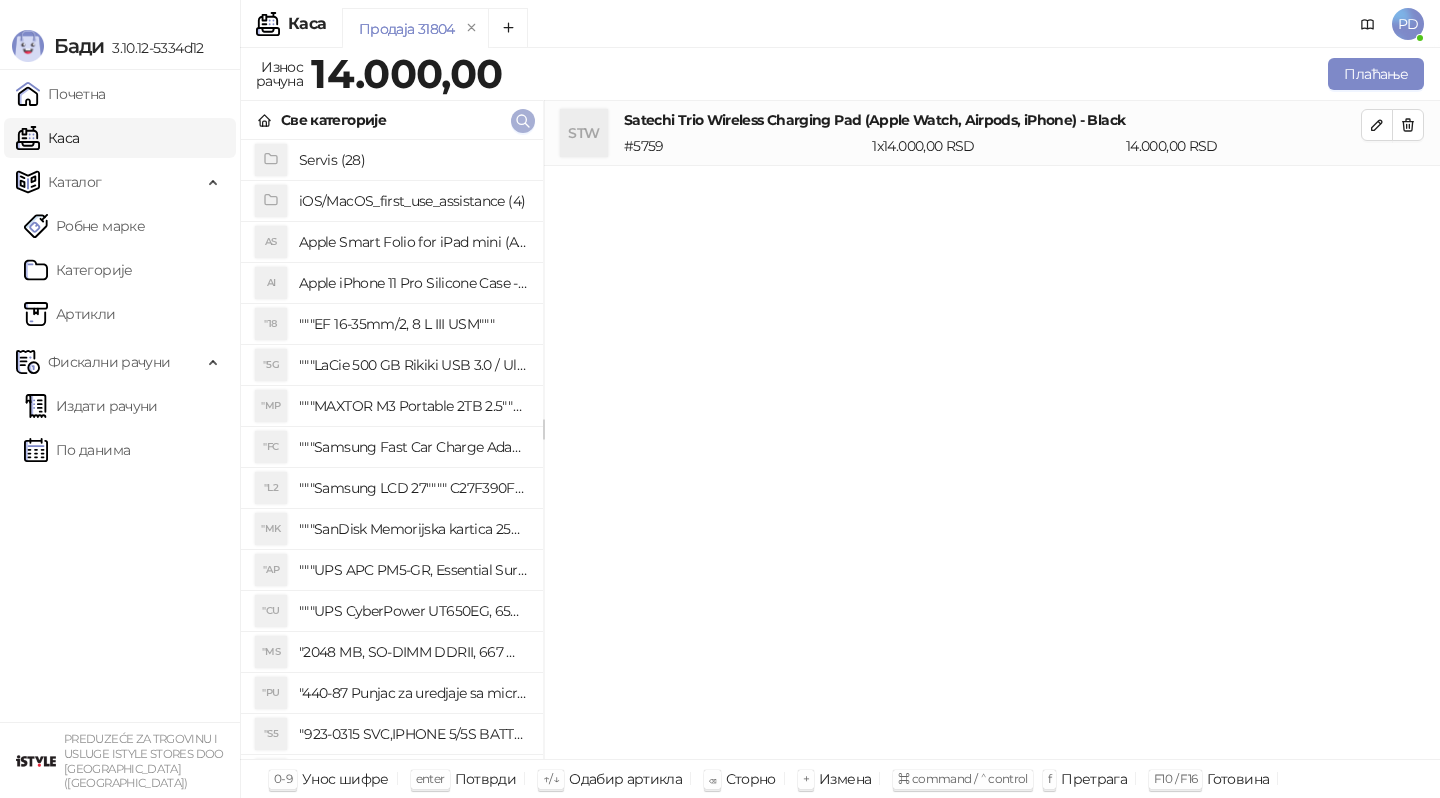 click 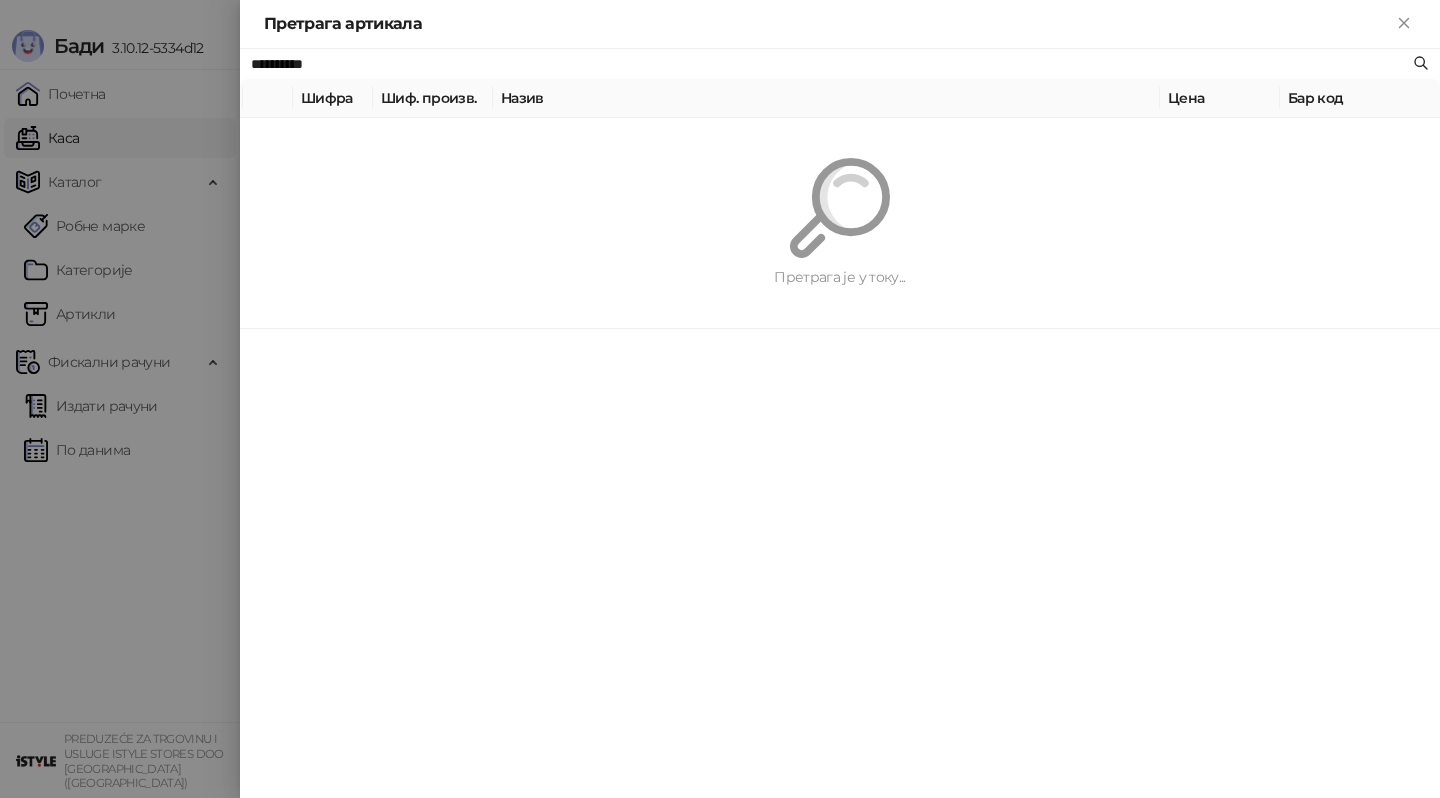 paste 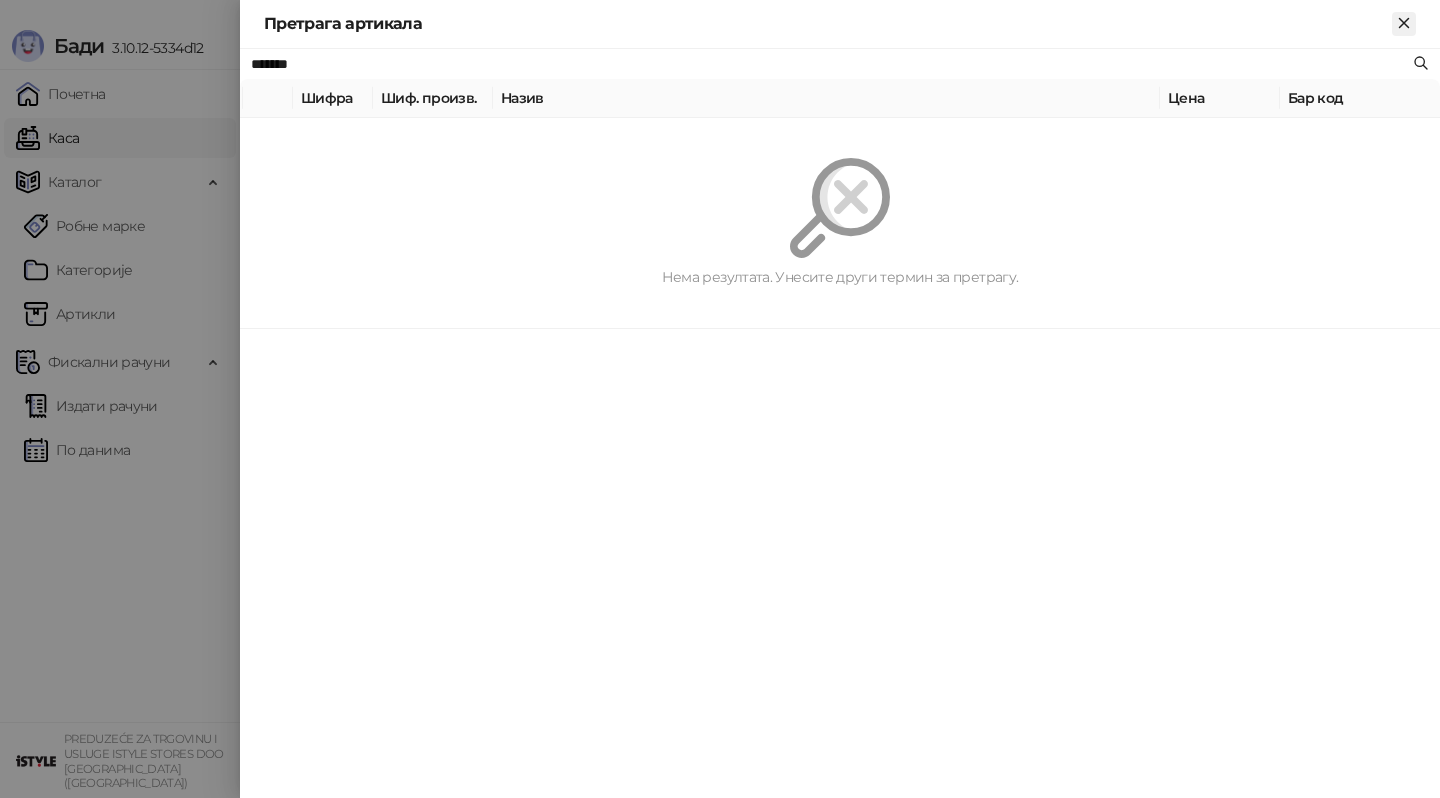 type on "*******" 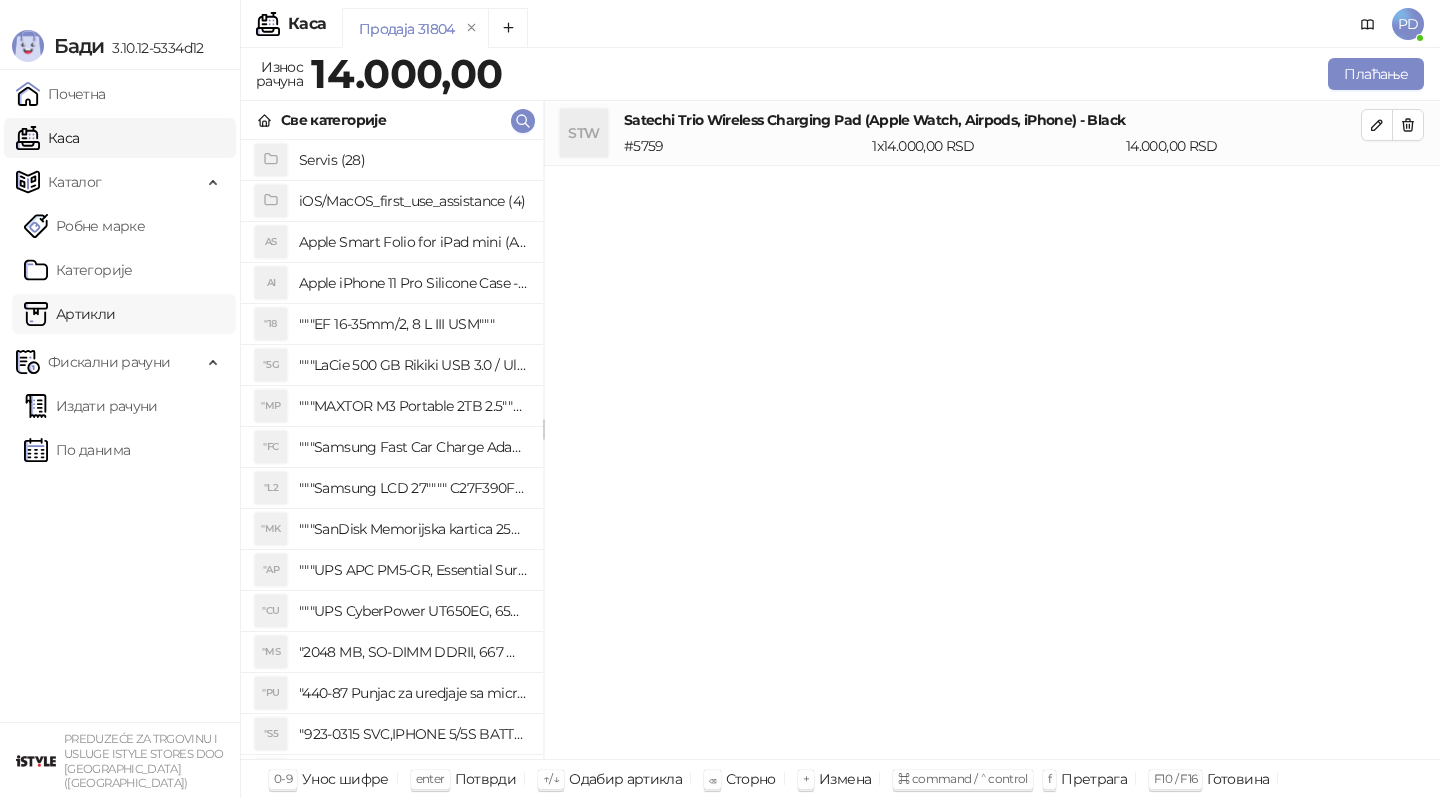 click on "Артикли" at bounding box center [70, 314] 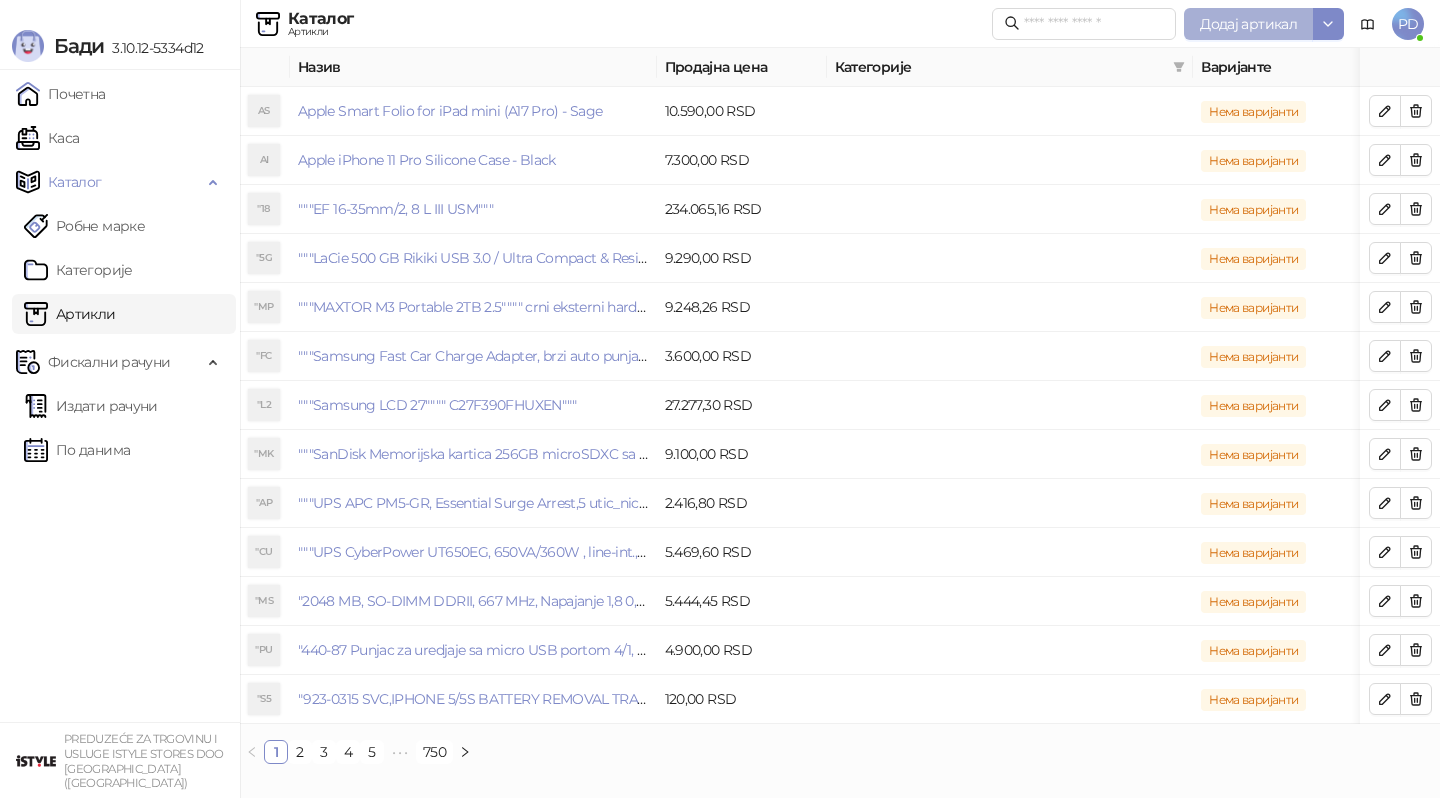 click on "Додај артикал" at bounding box center (1248, 24) 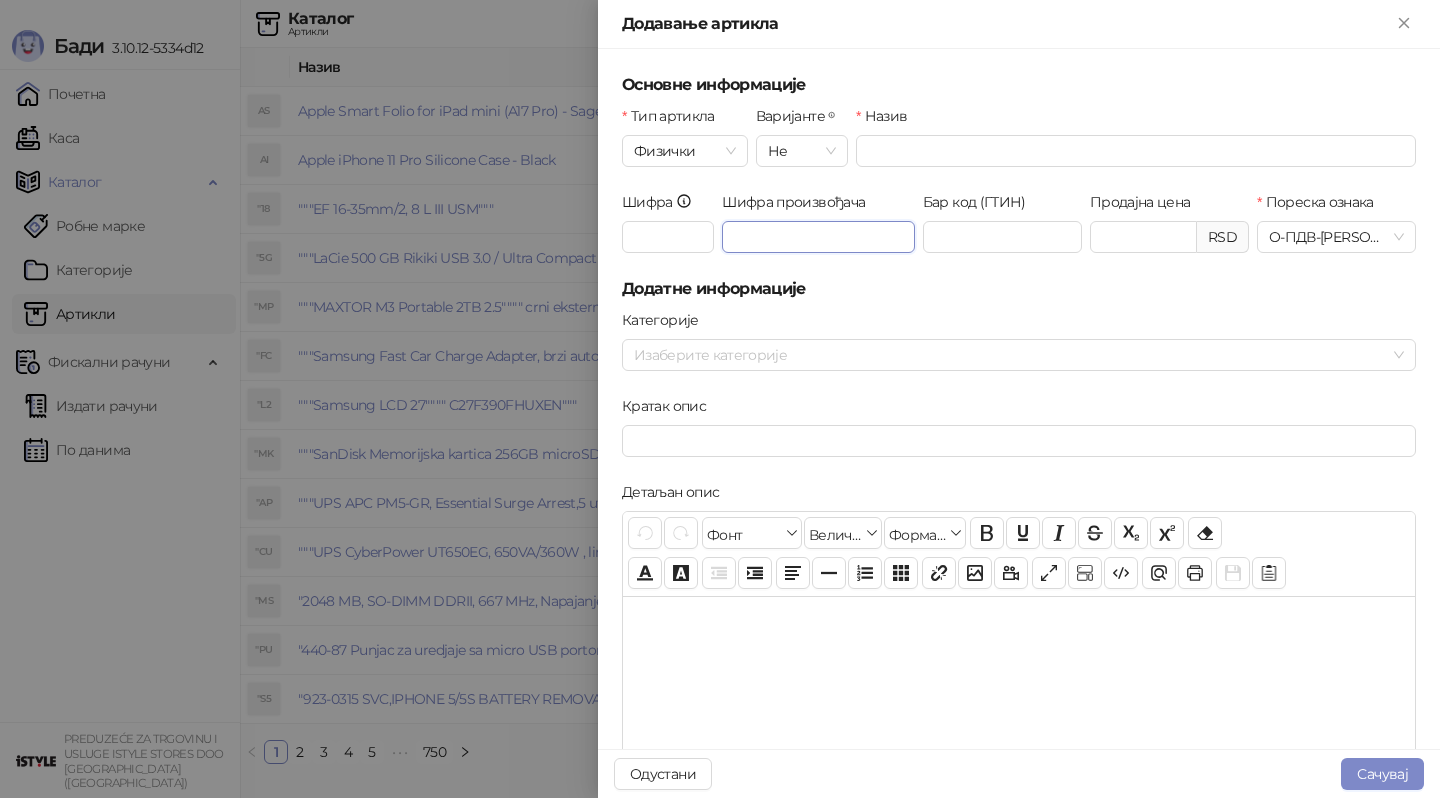 click on "Шифра произвођача" at bounding box center (818, 237) 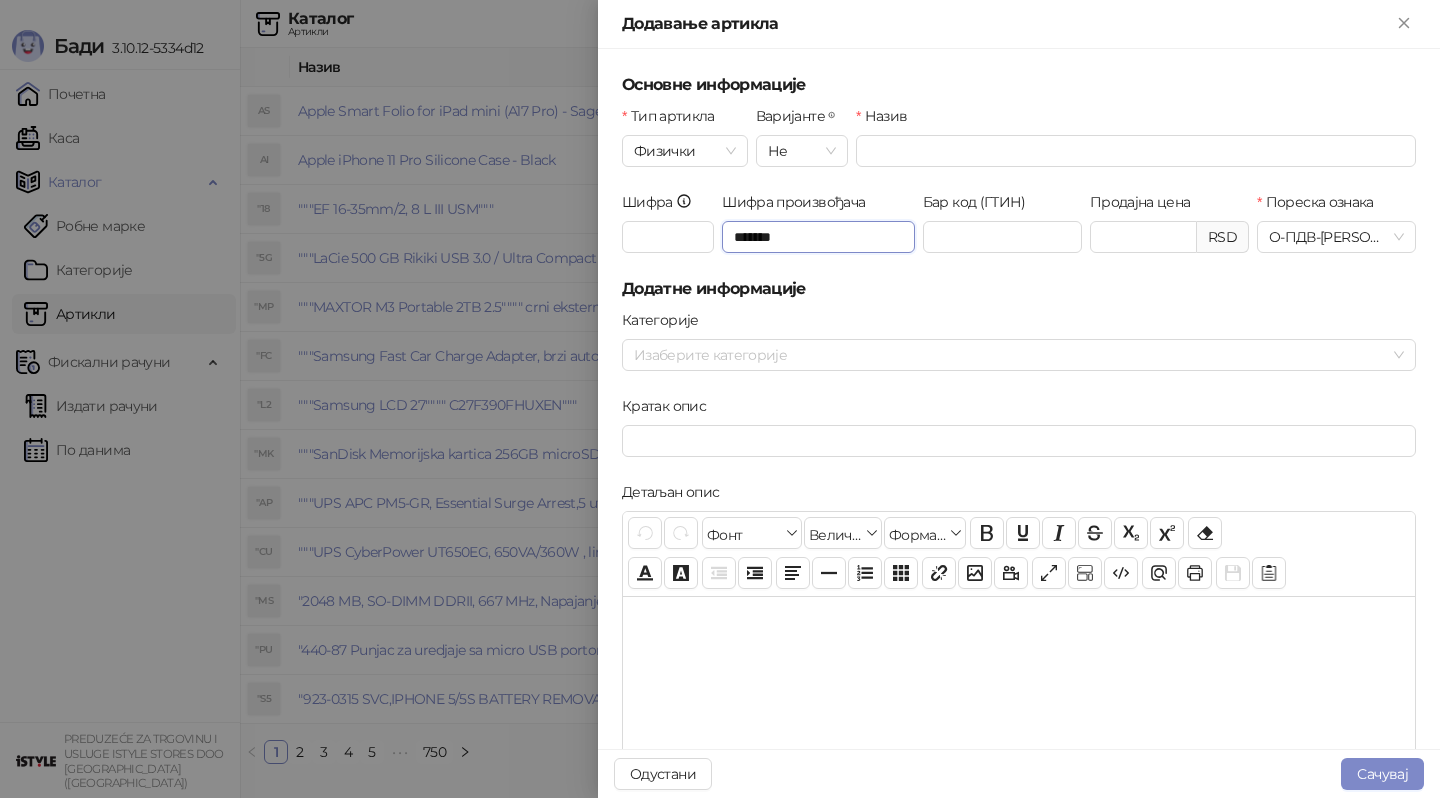 type on "*******" 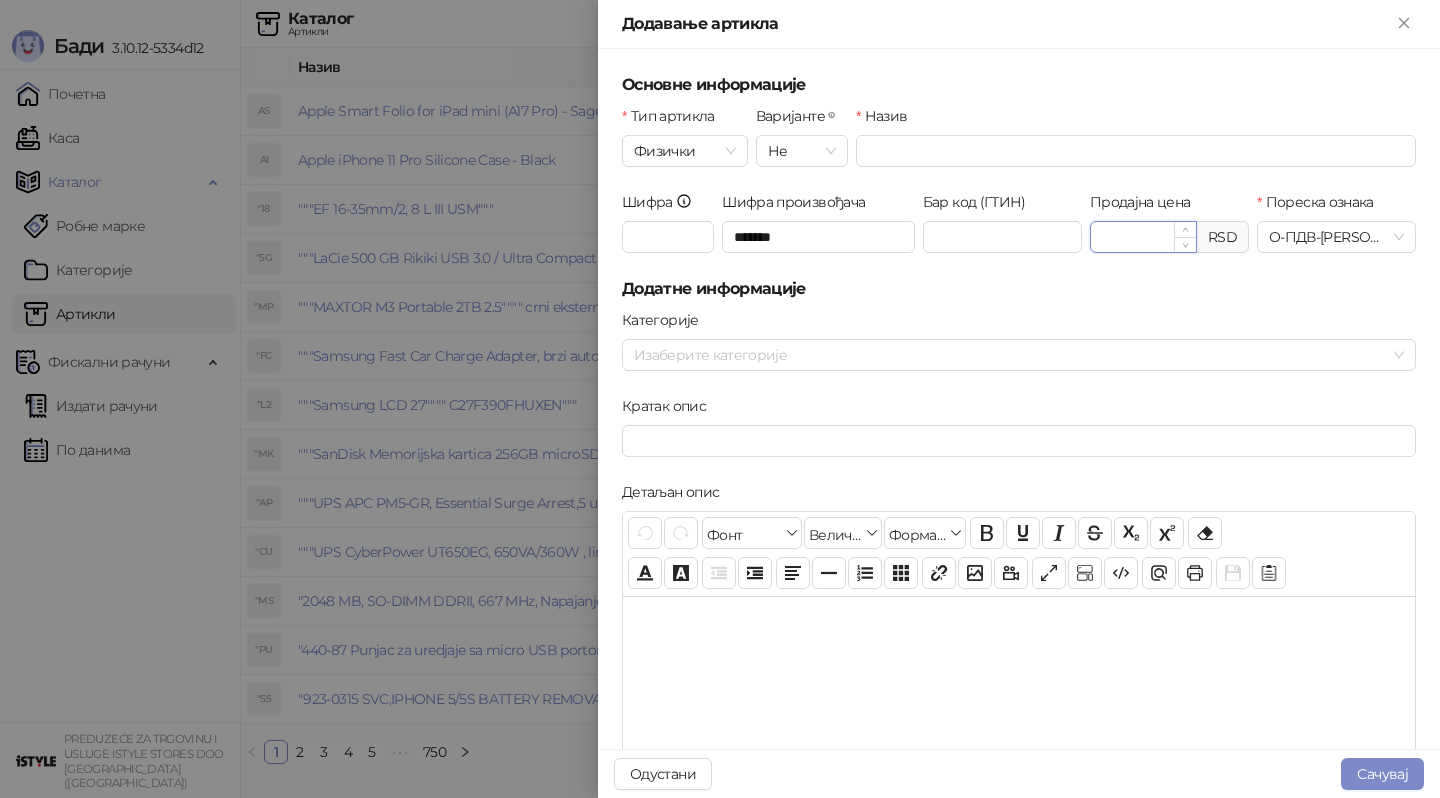 click on "Продајна цена" at bounding box center (1143, 237) 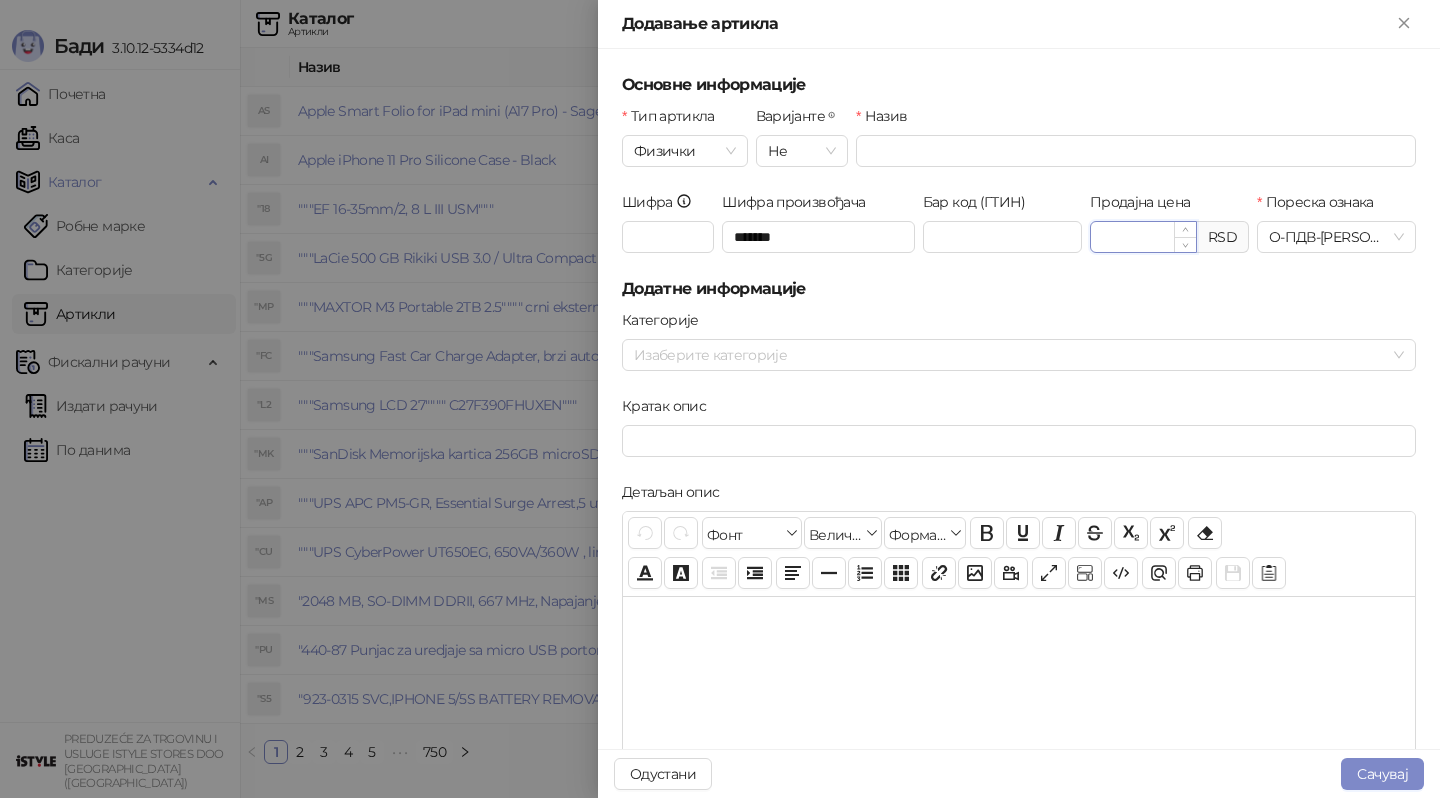 type on "********" 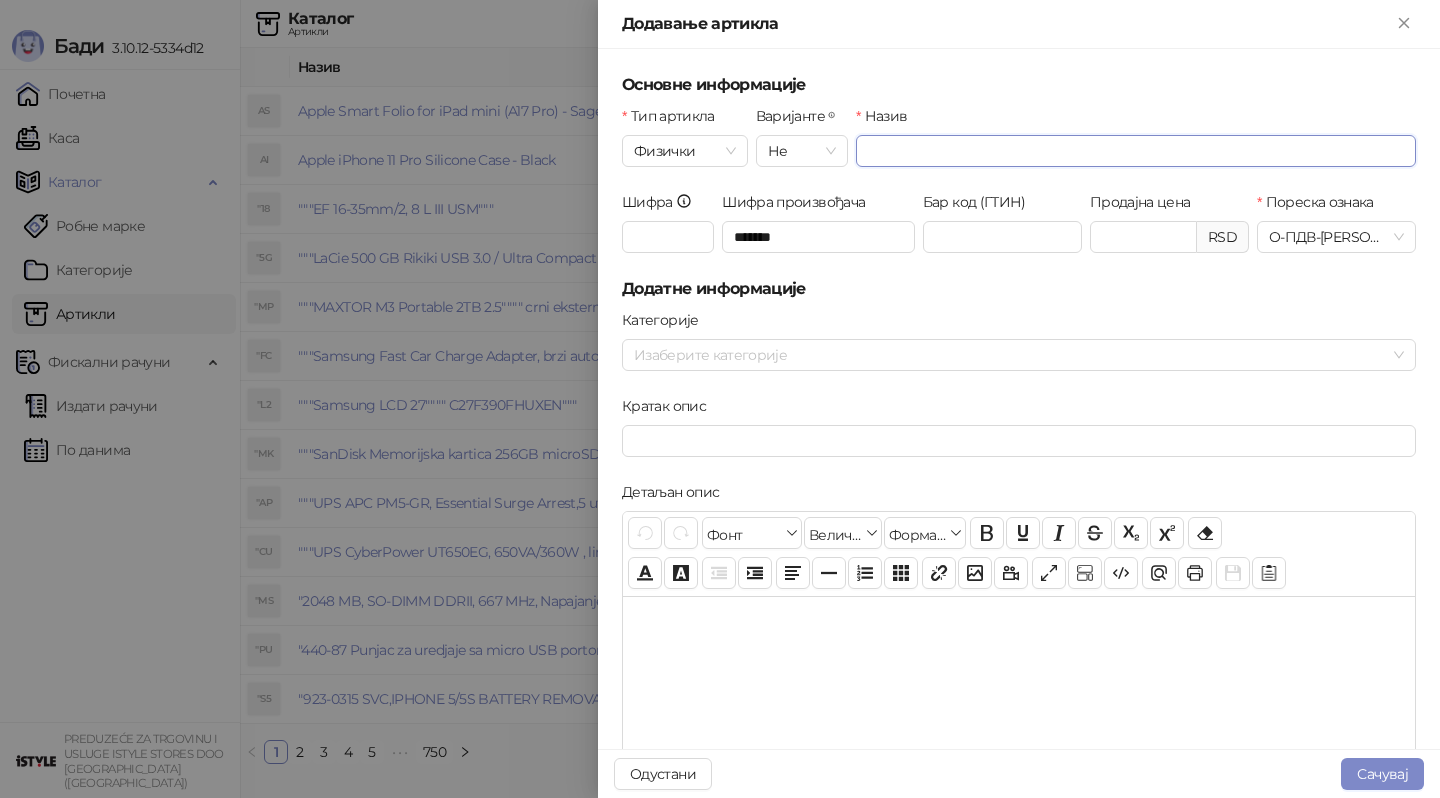 click on "Назив" at bounding box center [1136, 151] 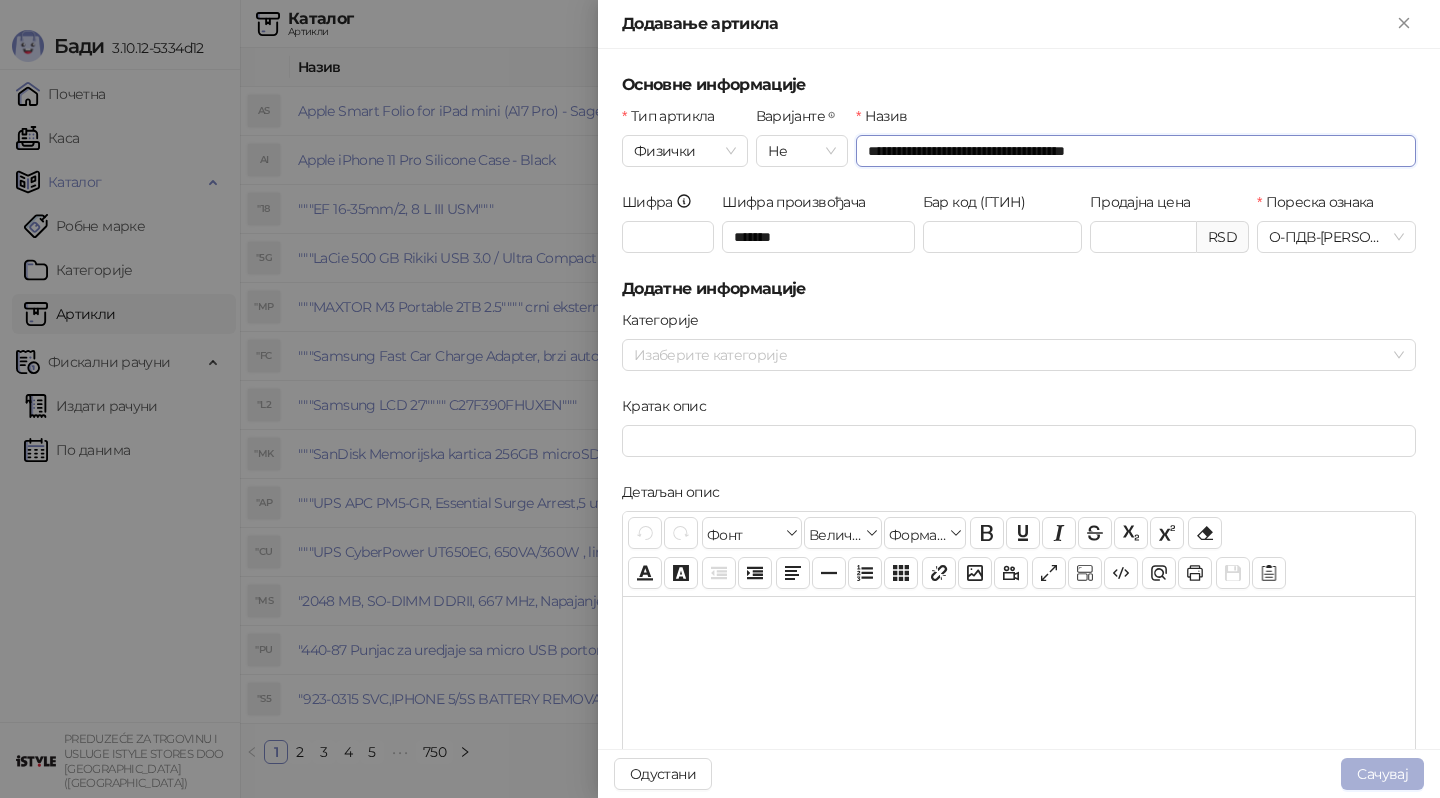type on "**********" 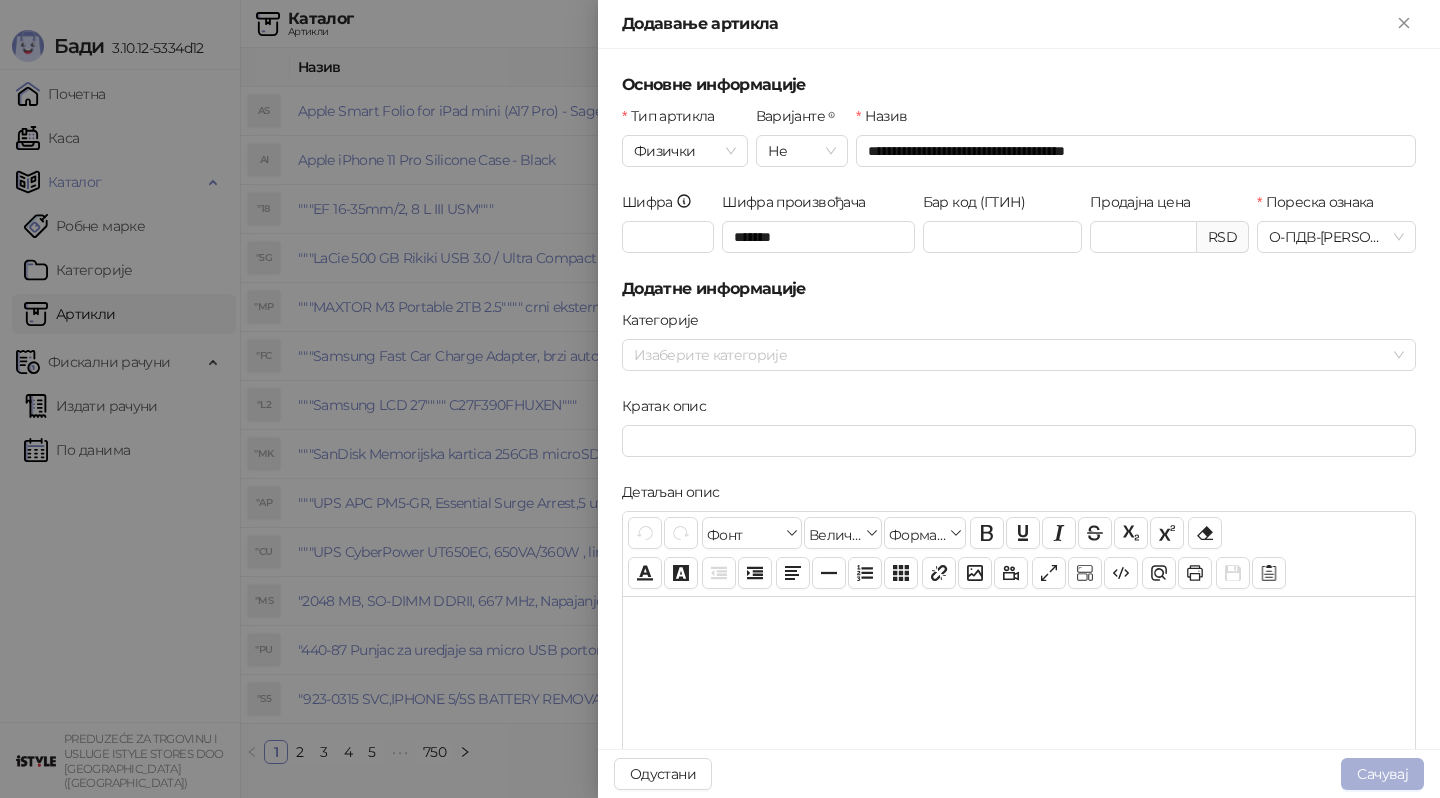 click on "Сачувај" at bounding box center (1382, 774) 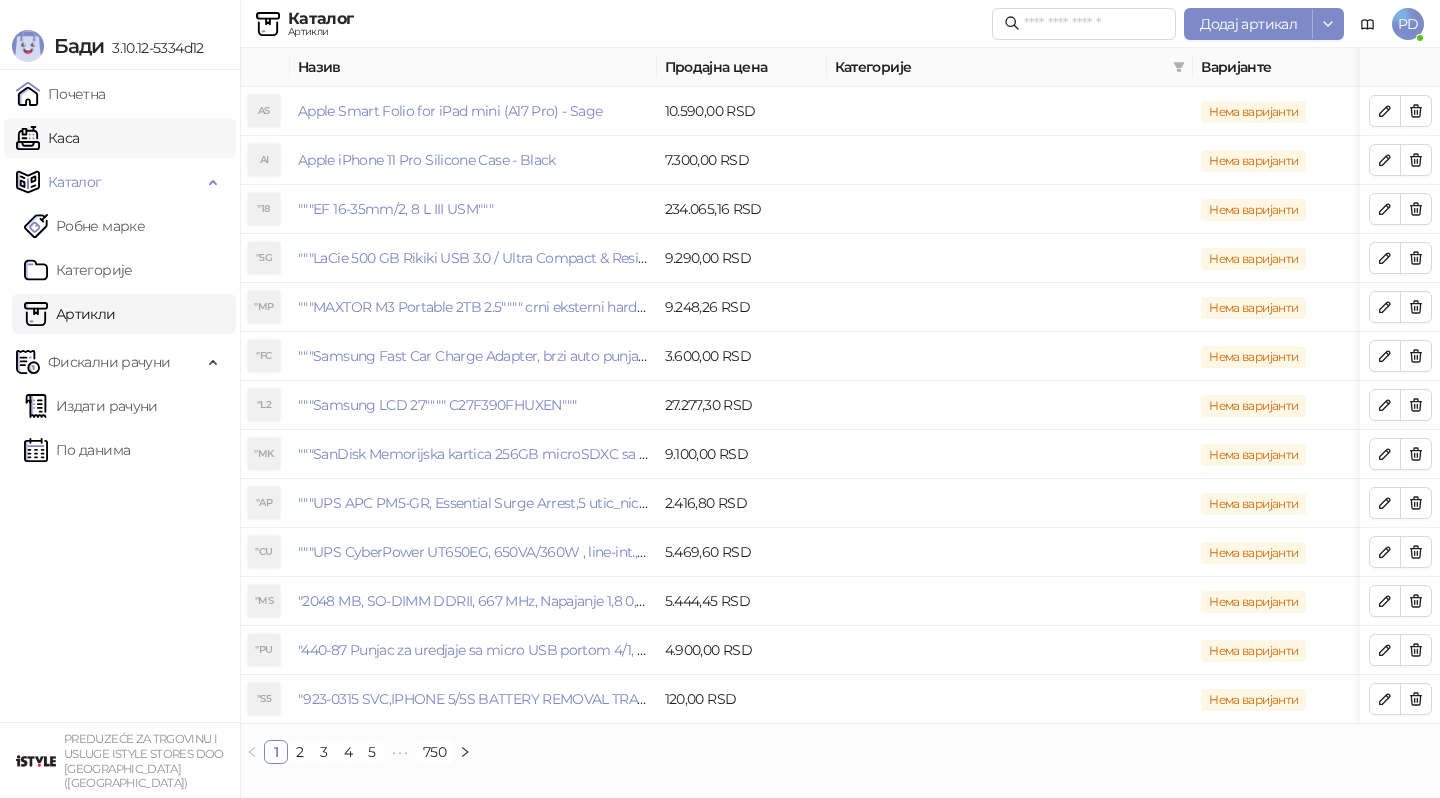 click on "Каса" at bounding box center [47, 138] 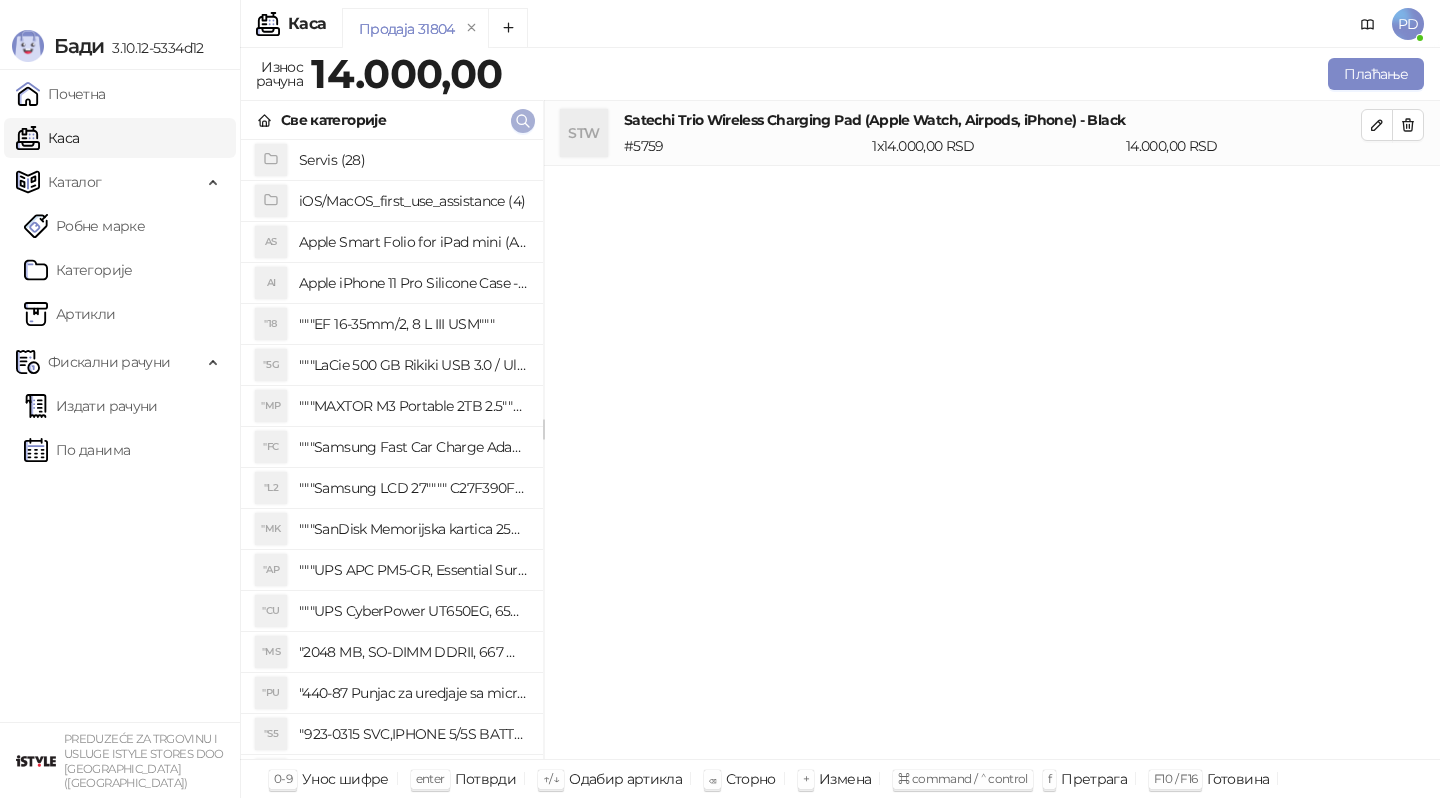 click 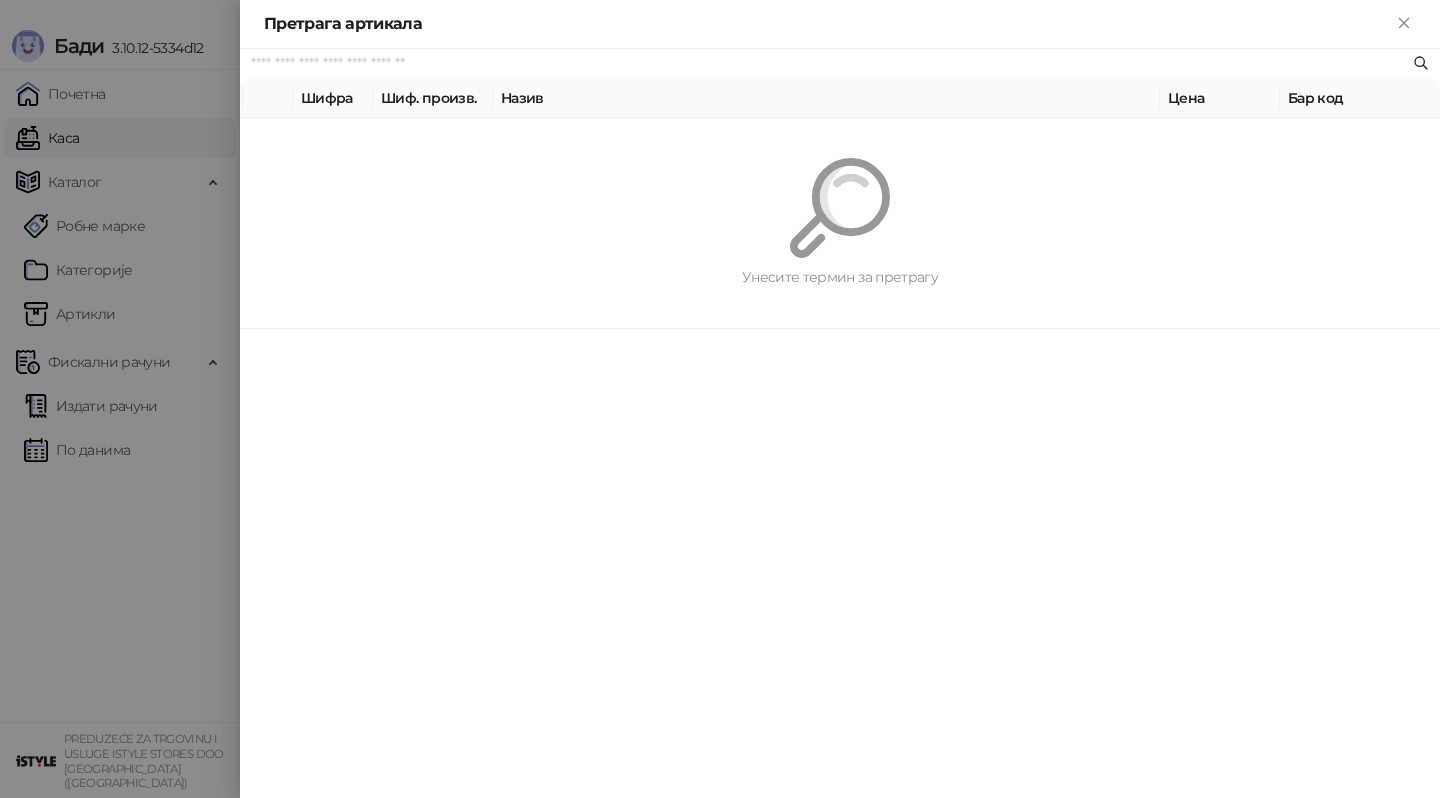 paste on "**********" 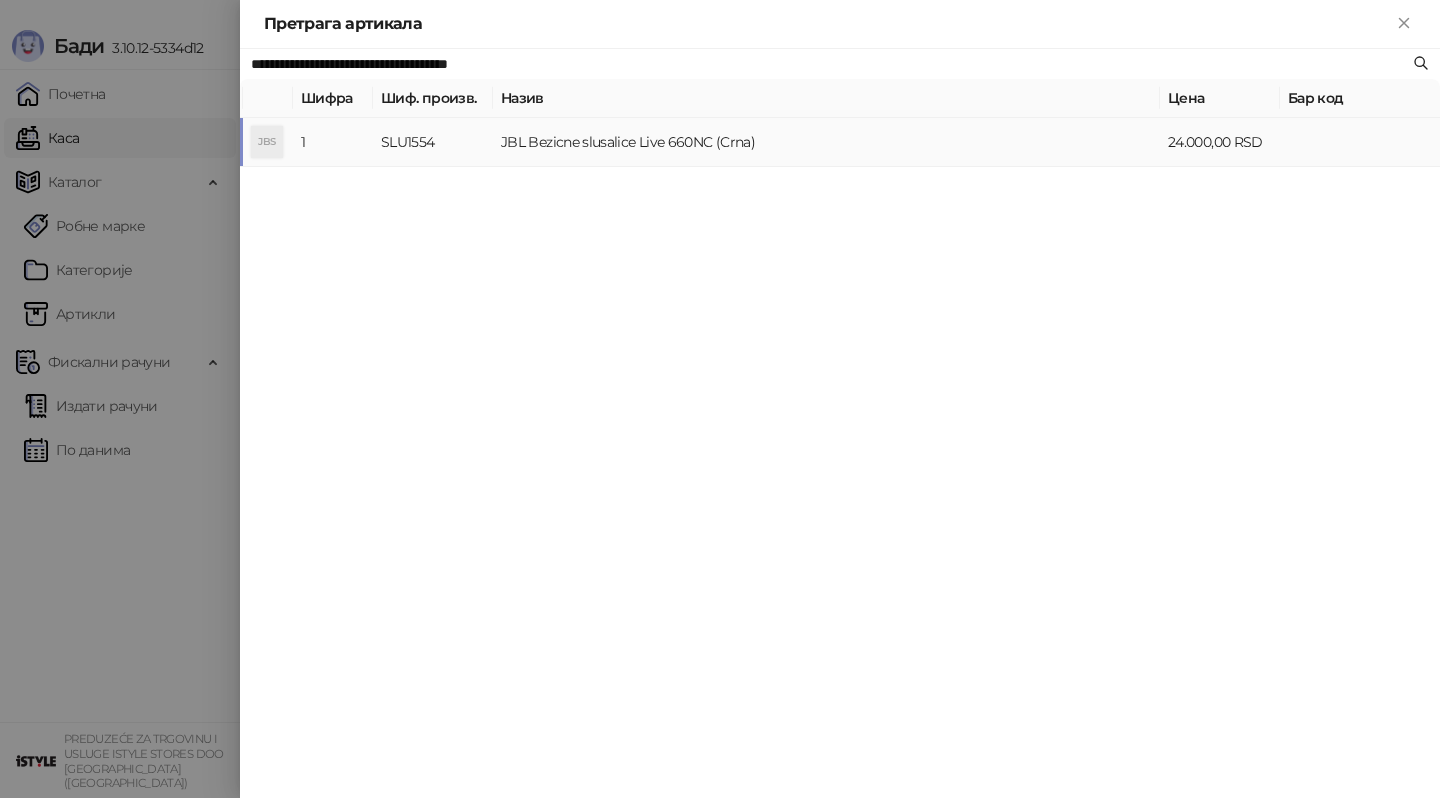 type on "**********" 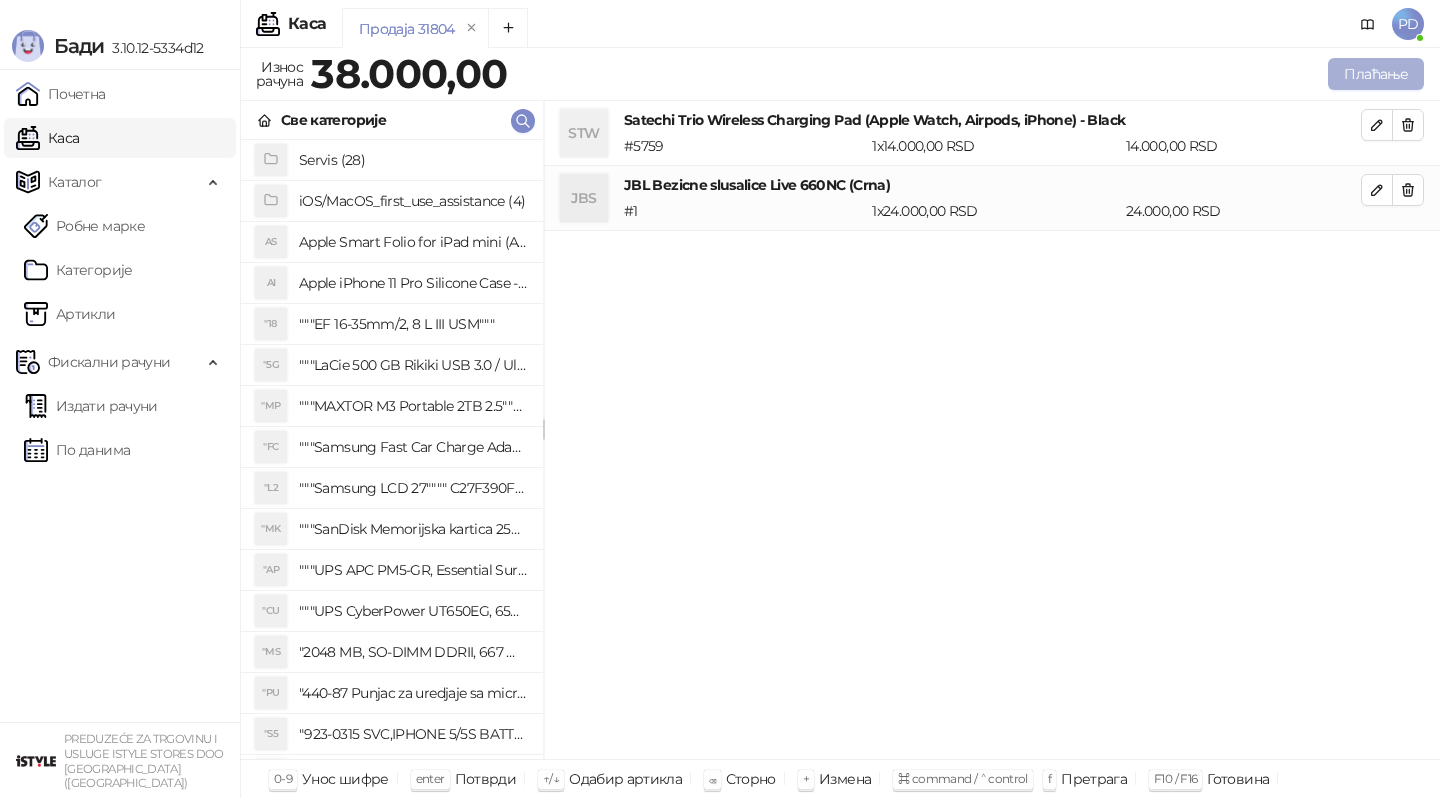 click on "Плаћање" at bounding box center [1376, 74] 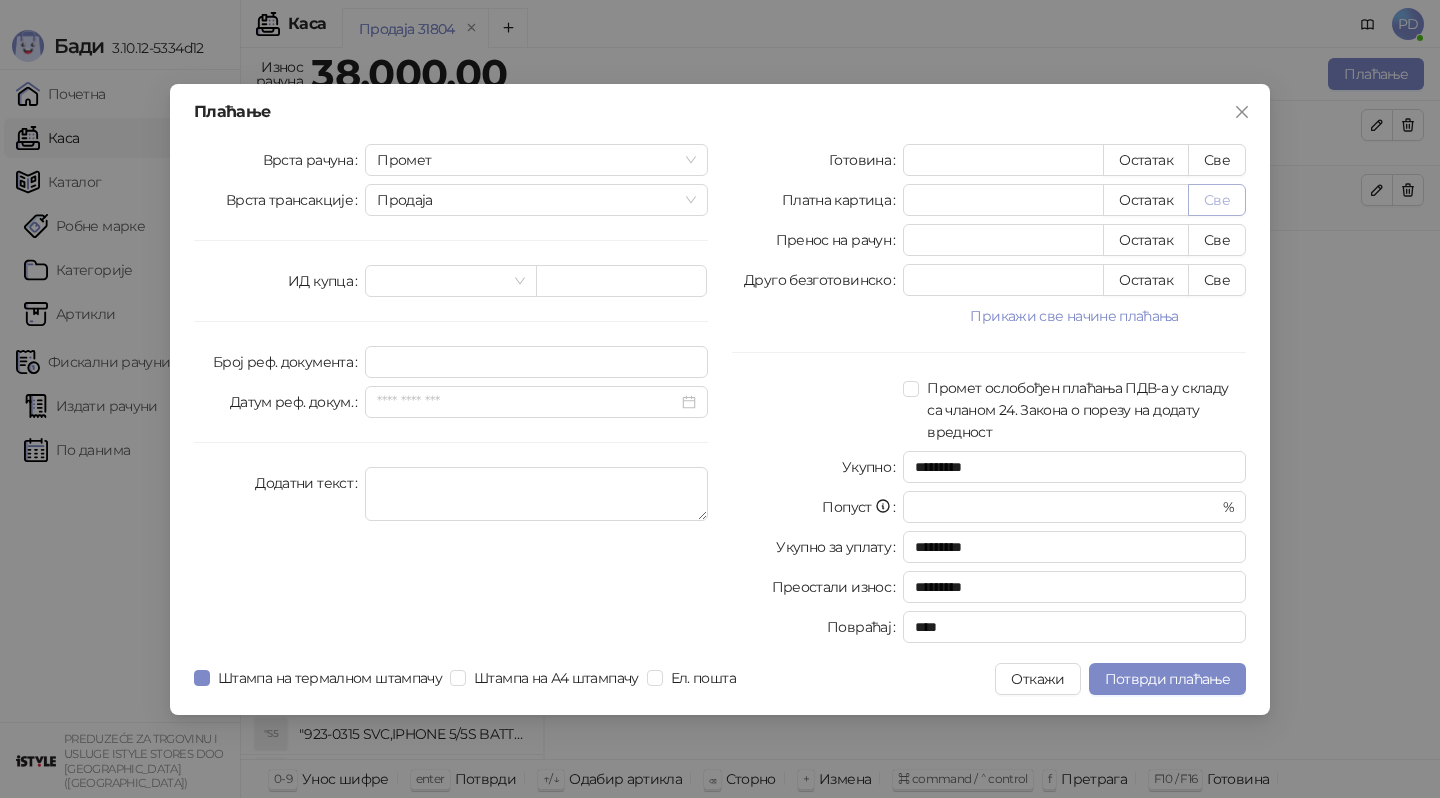 click on "Све" at bounding box center [1217, 200] 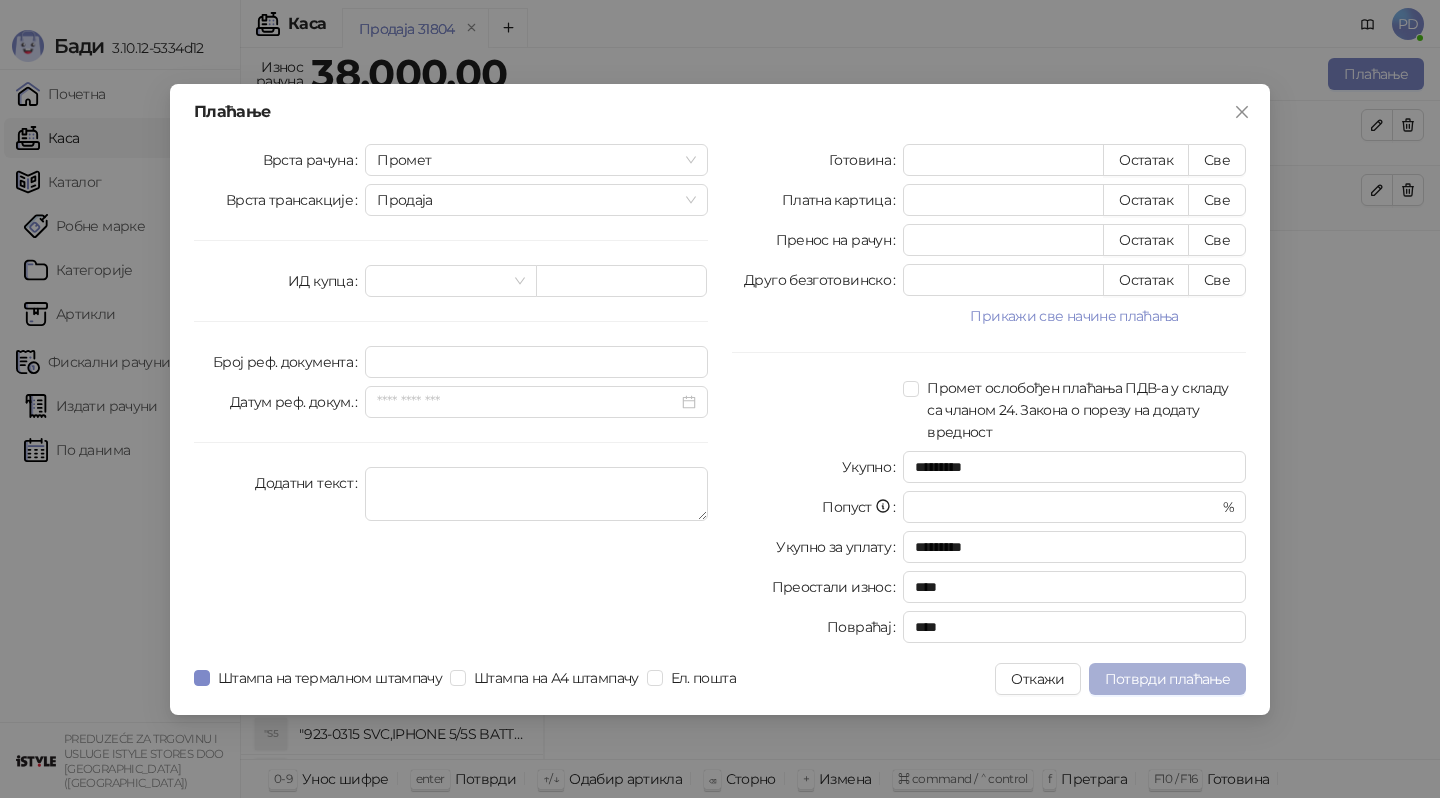 click on "Потврди плаћање" at bounding box center (1167, 679) 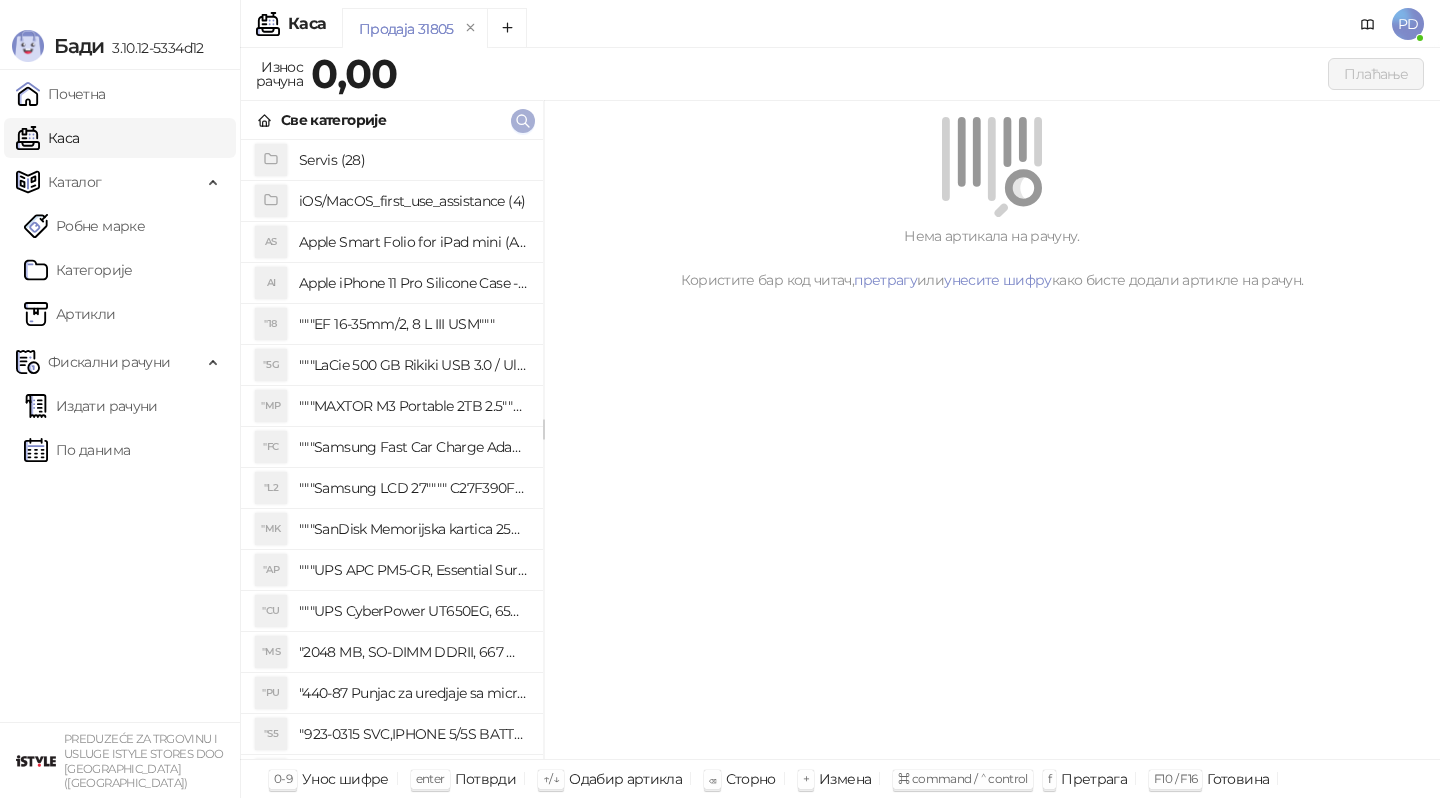 click 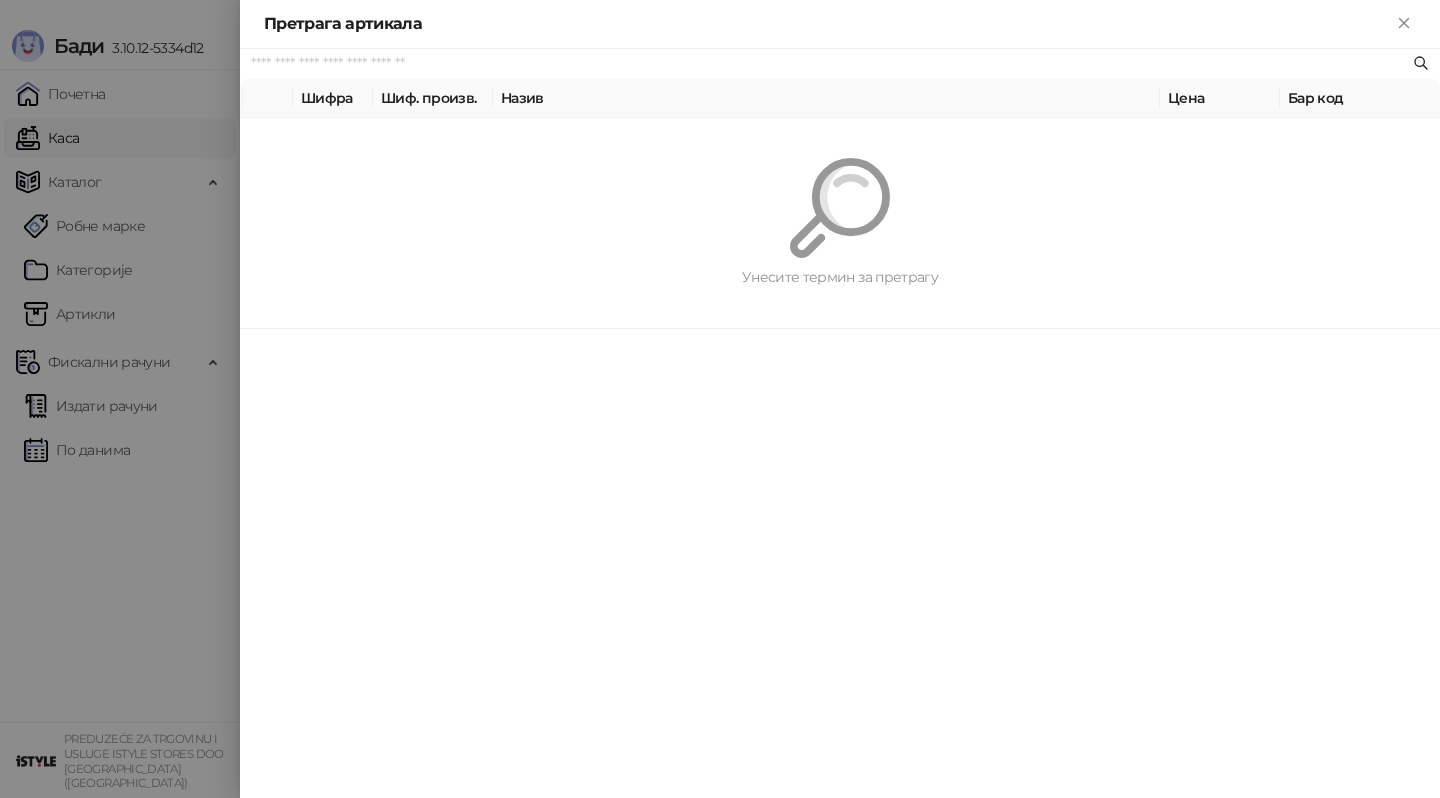 paste on "**********" 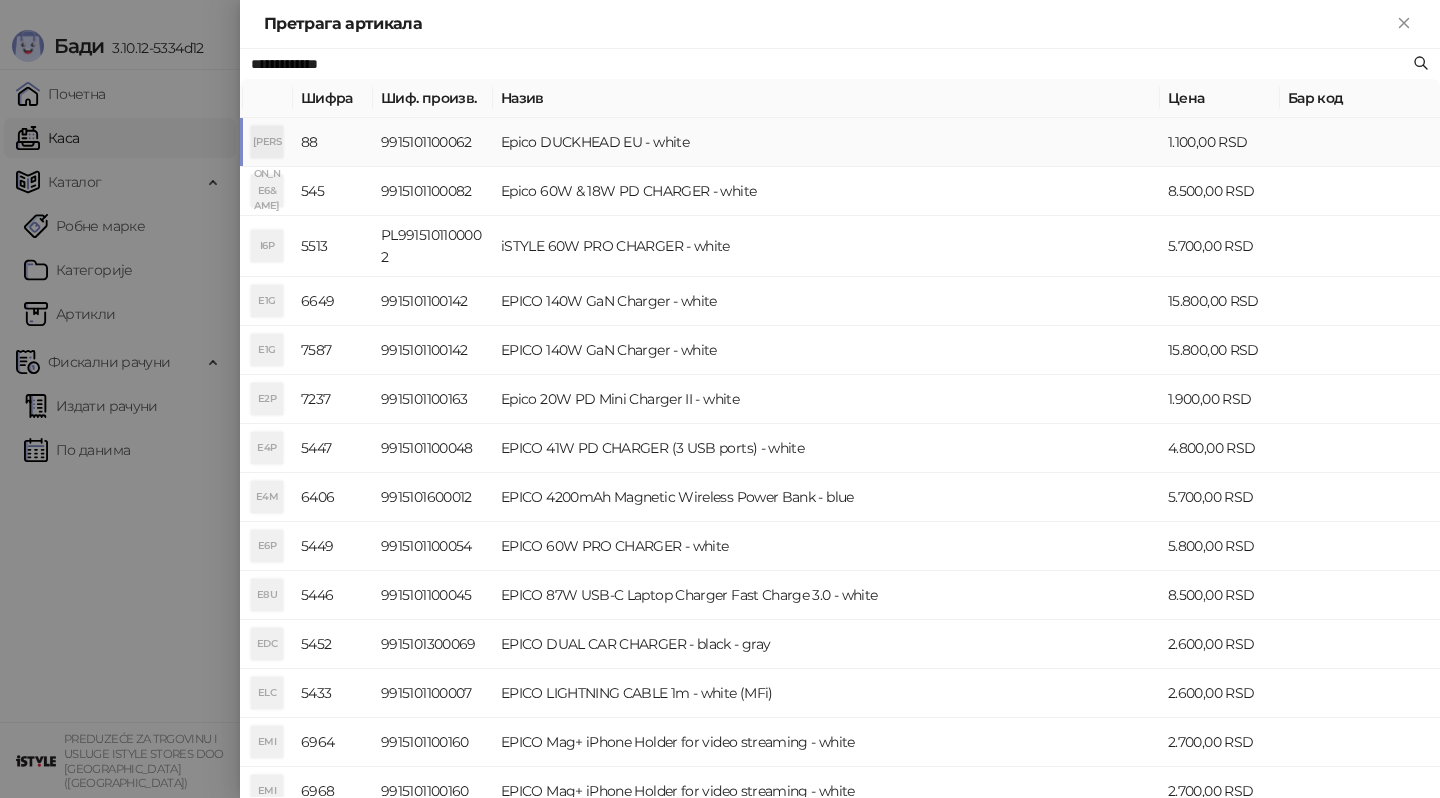 type on "**********" 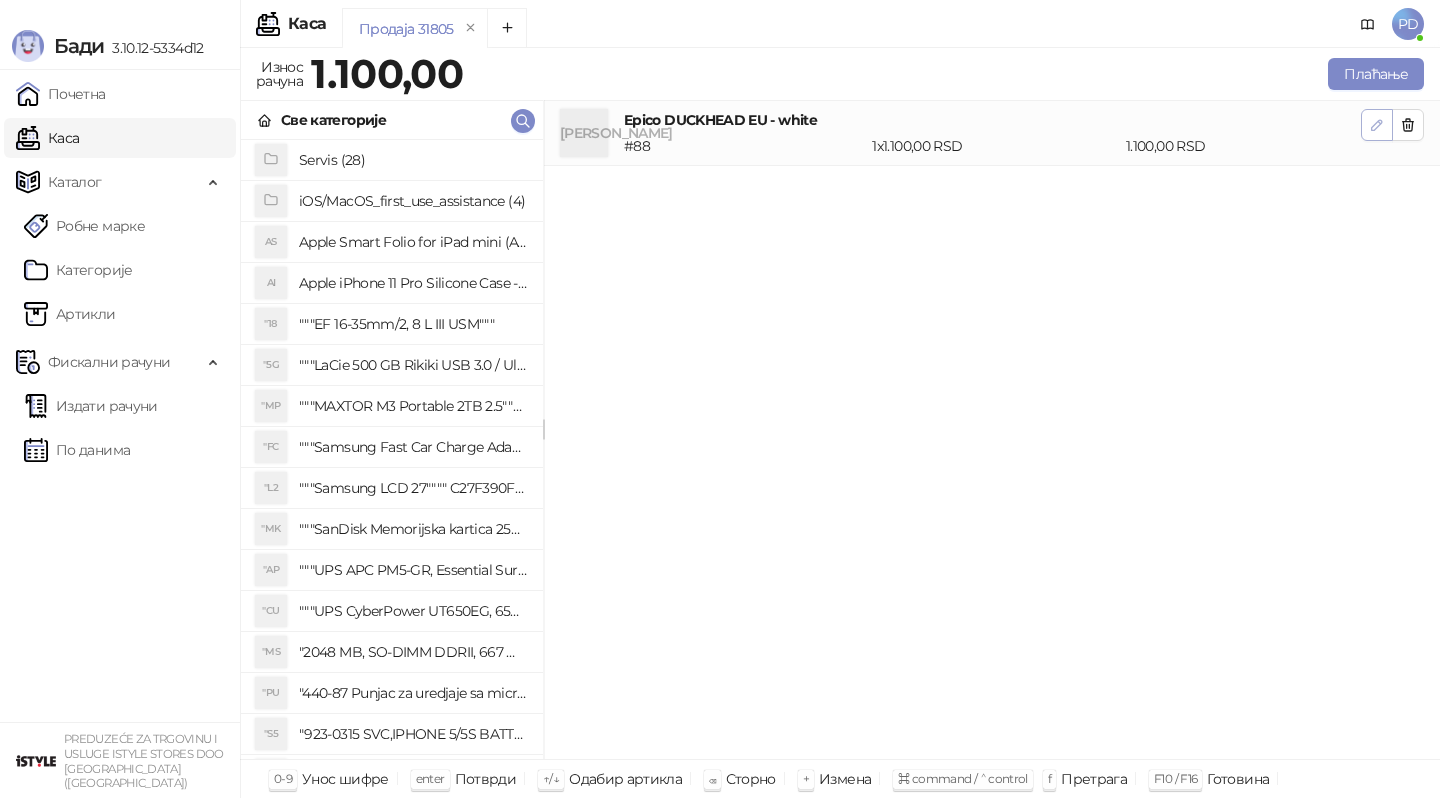 click 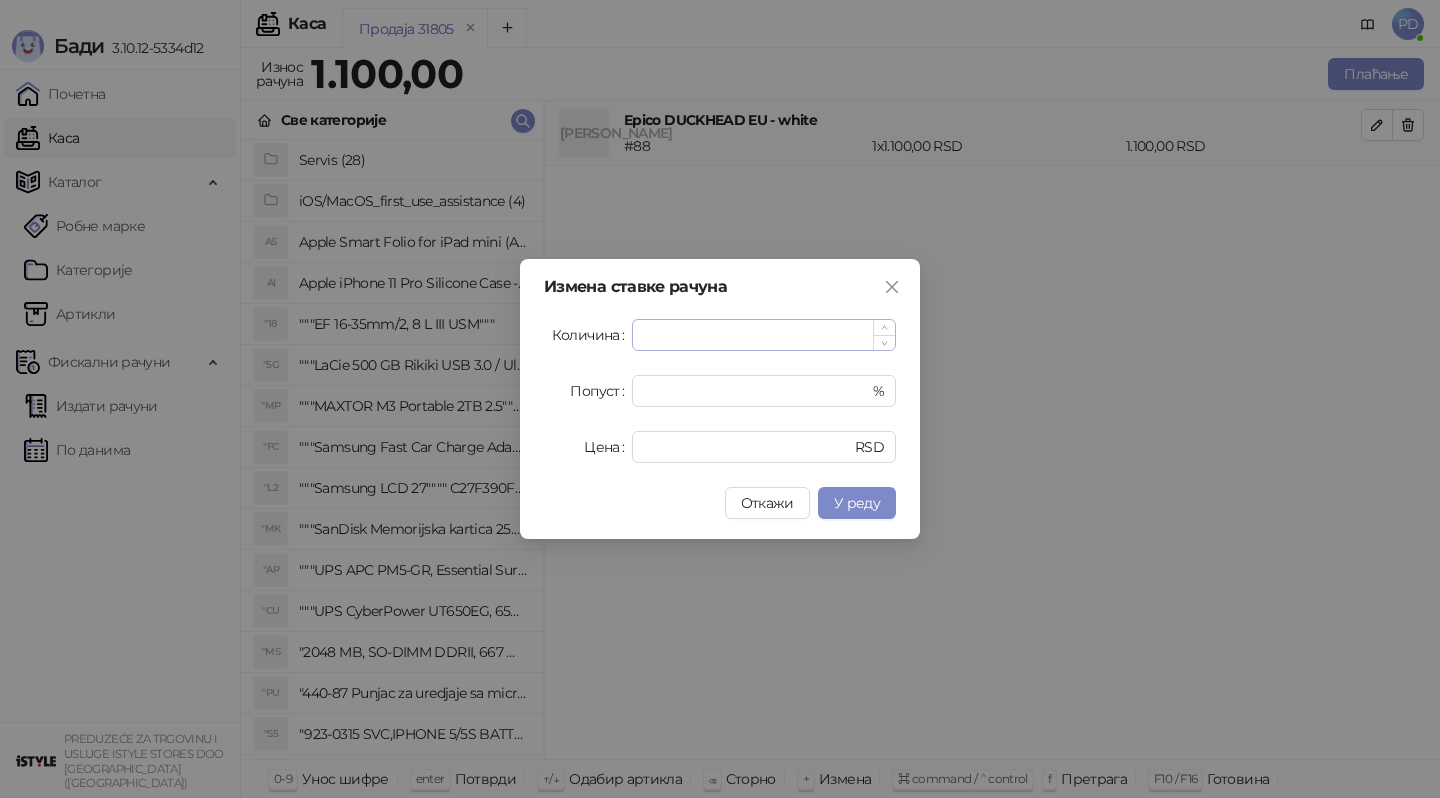 type on "*" 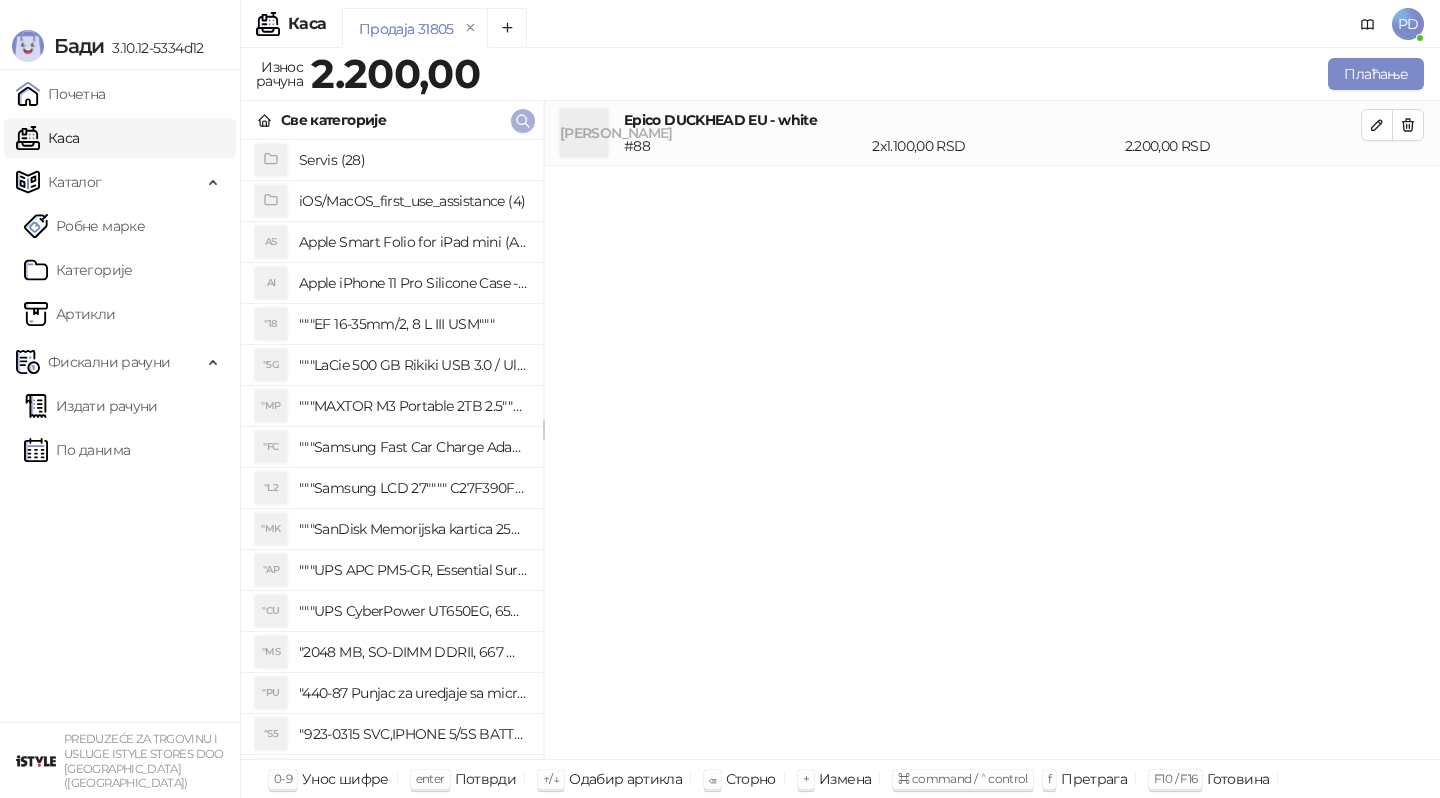 click 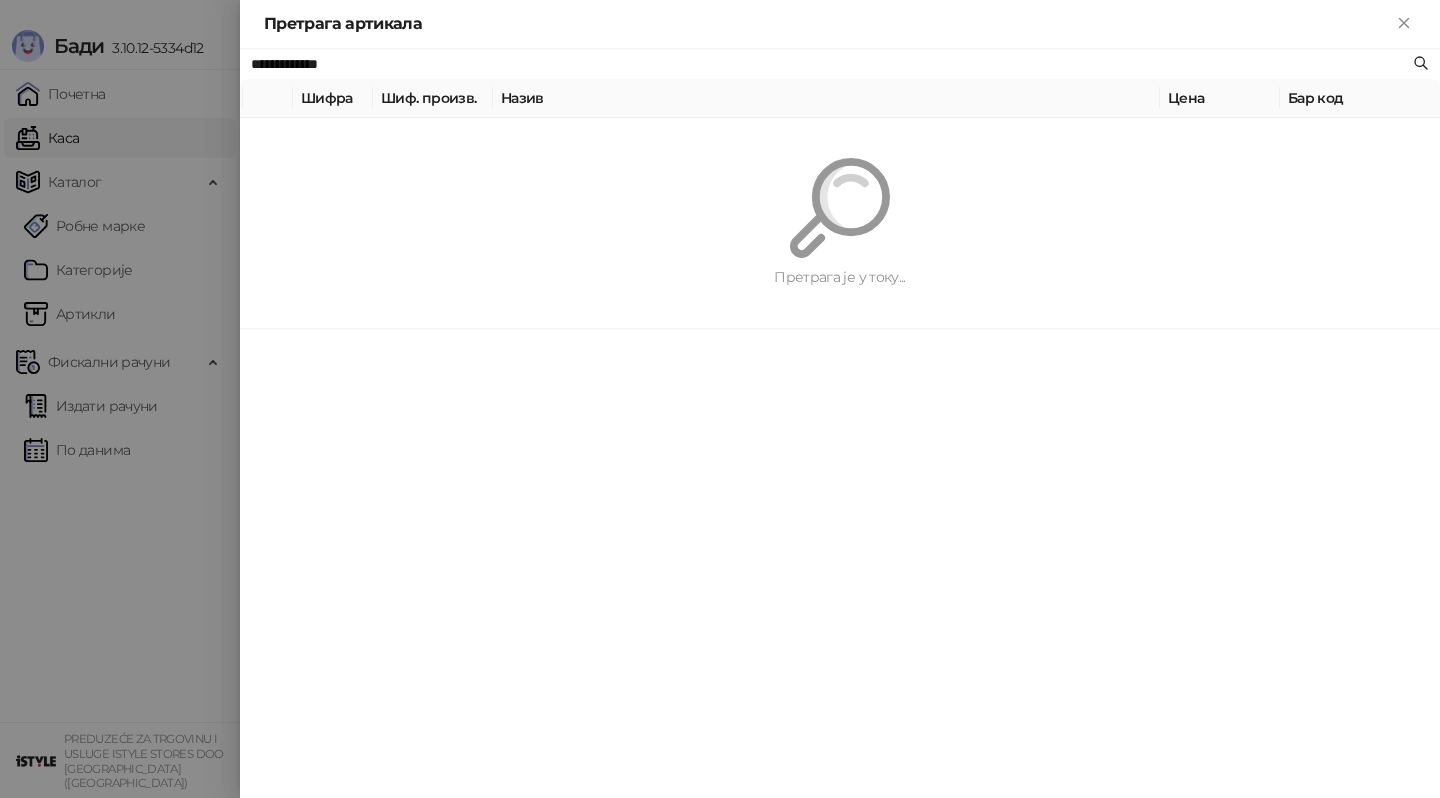 paste 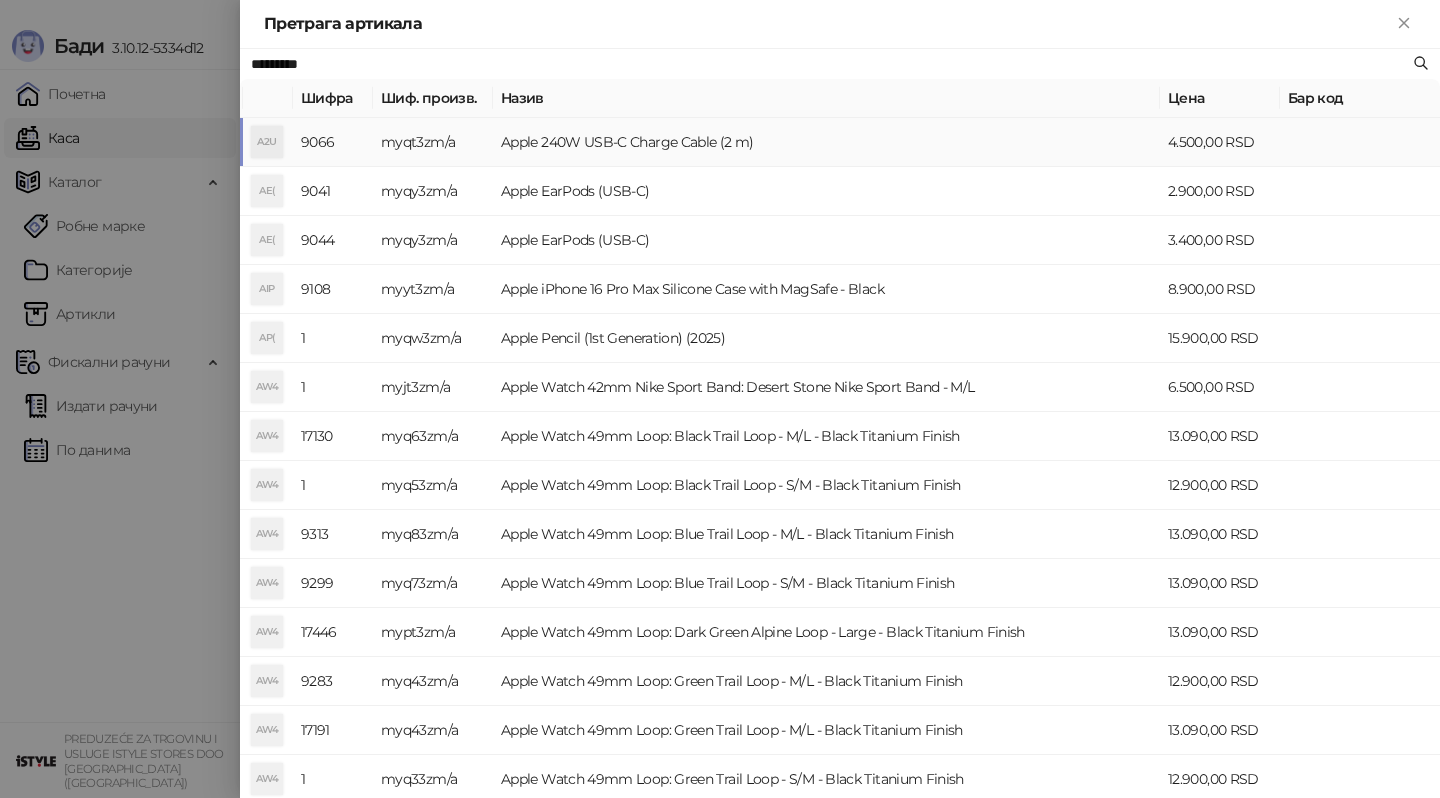 type on "*********" 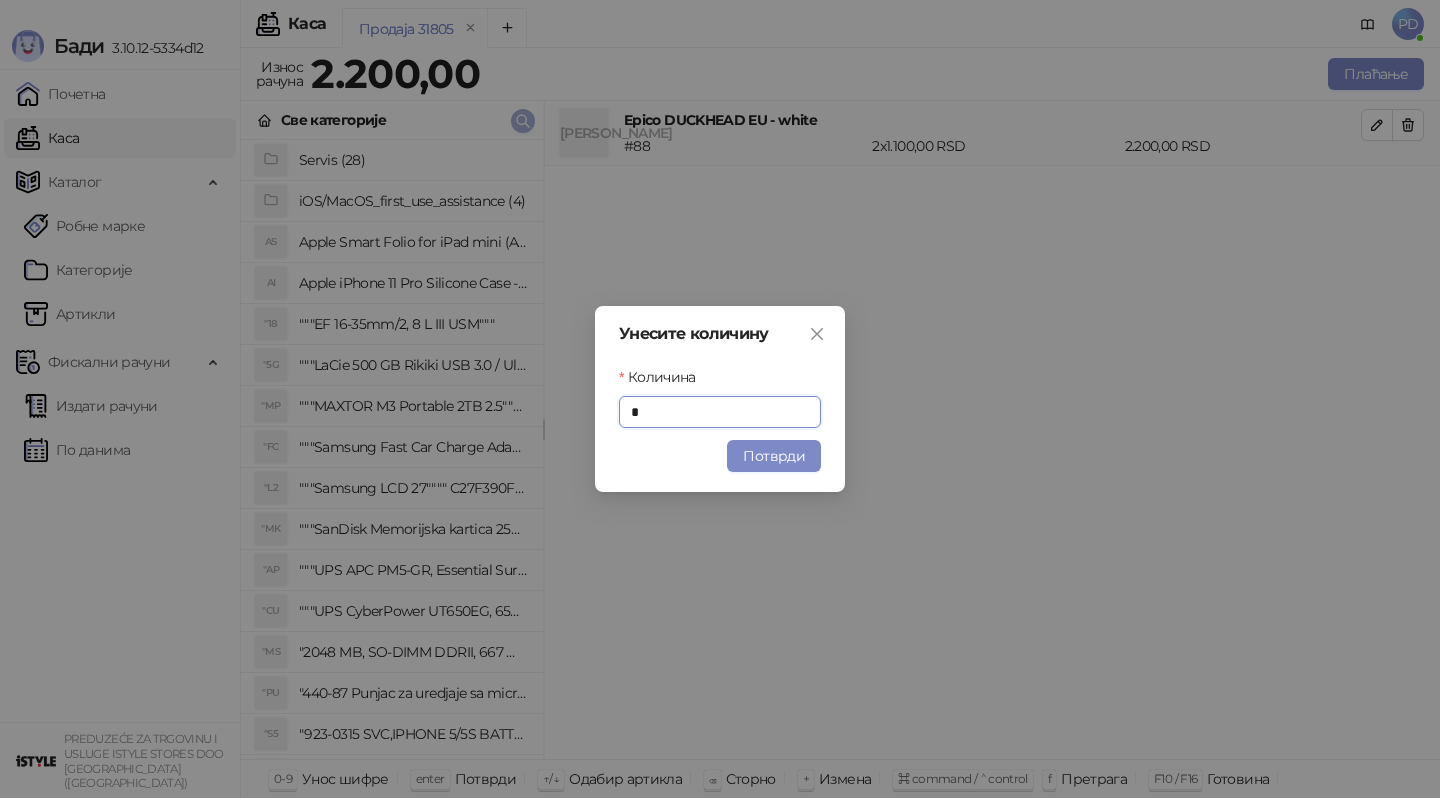 type on "*" 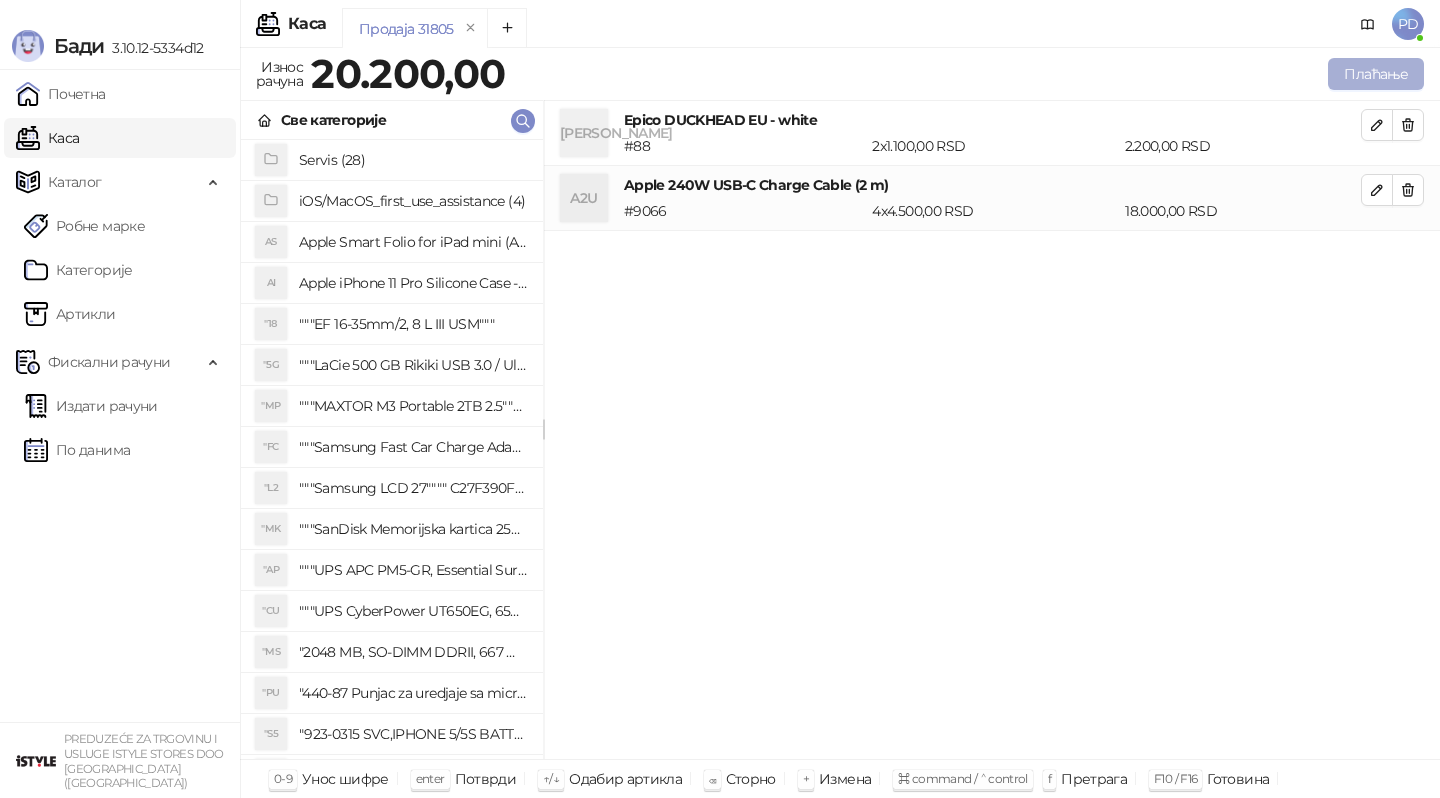 click on "Плаћање" at bounding box center (1376, 74) 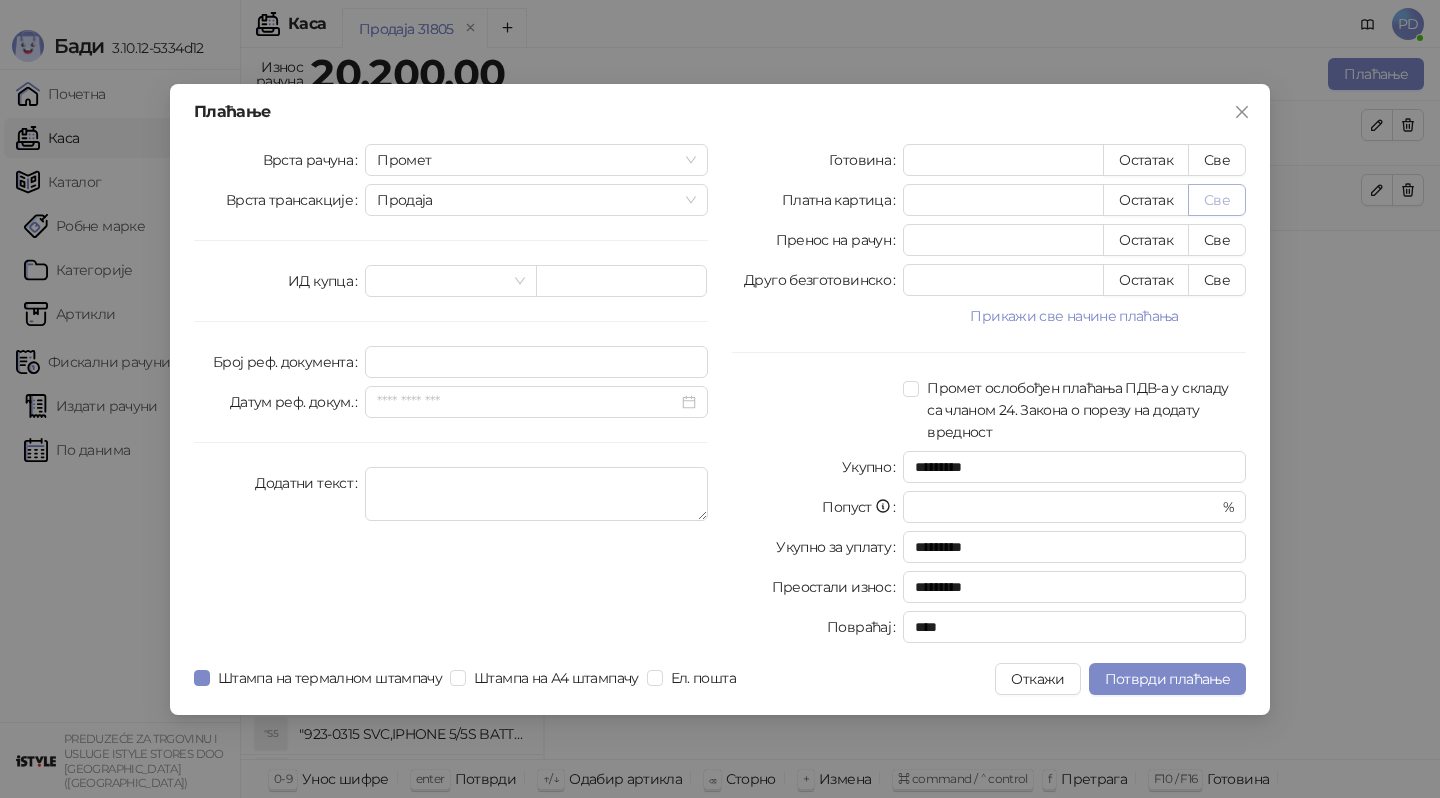 click on "Све" at bounding box center [1217, 200] 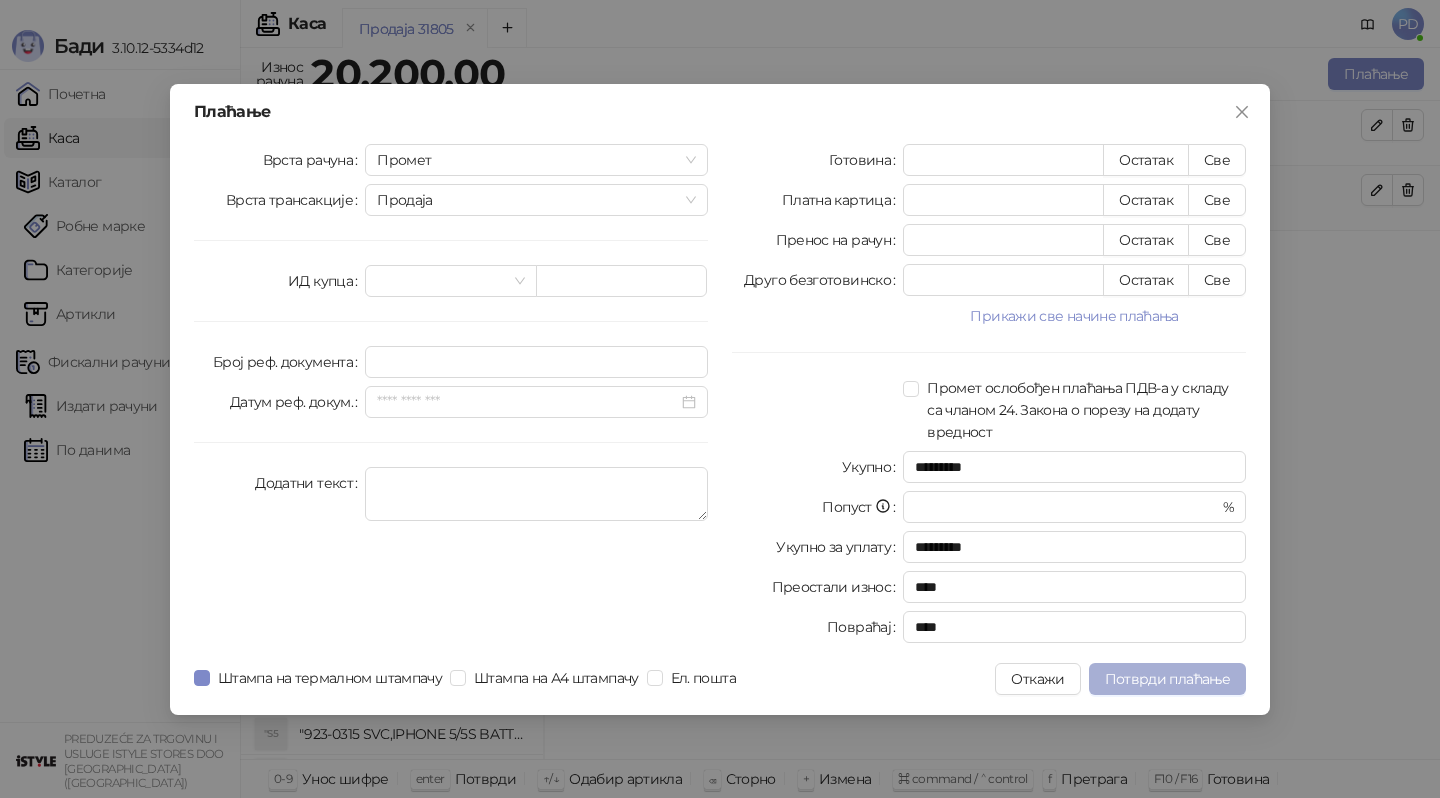 click on "Потврди плаћање" at bounding box center (1167, 679) 